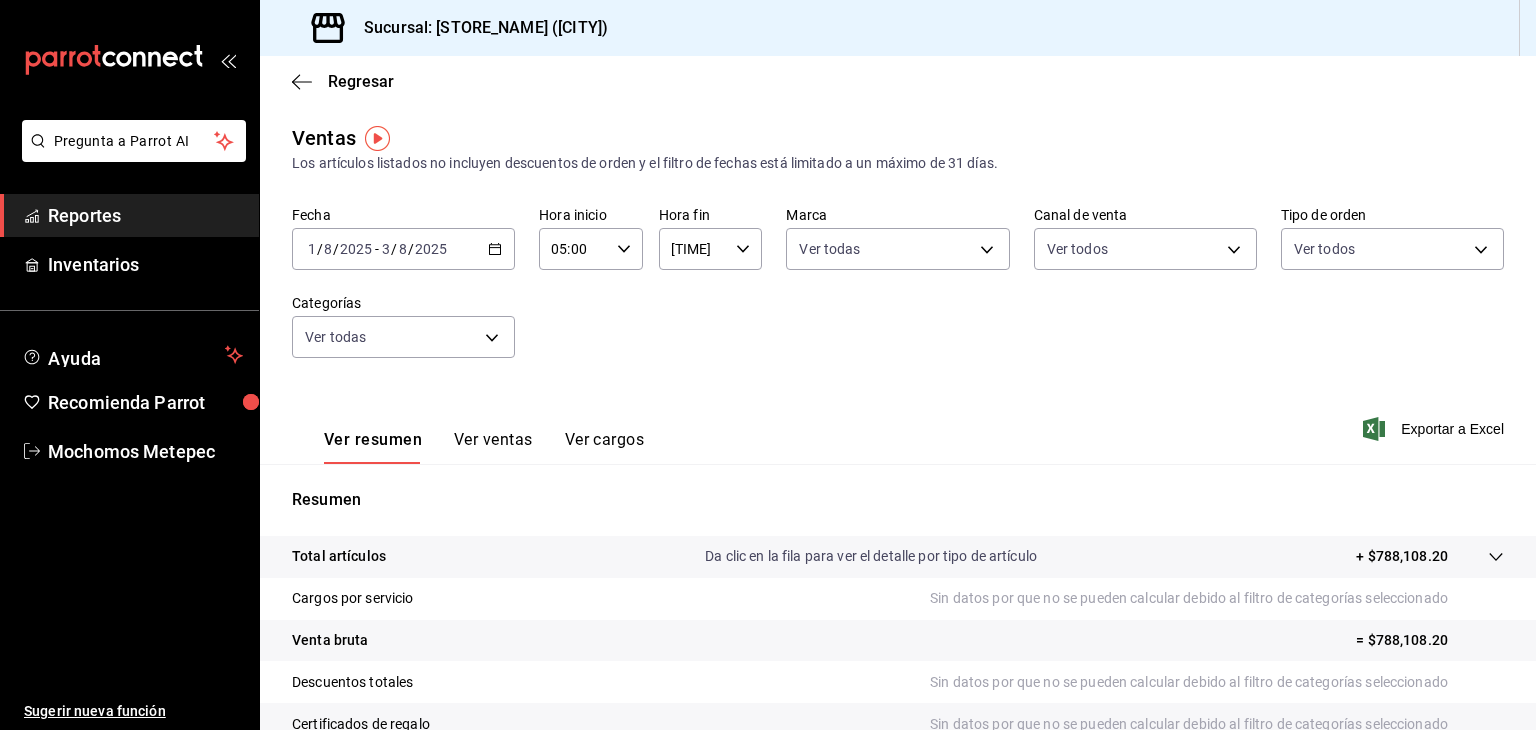scroll, scrollTop: 0, scrollLeft: 0, axis: both 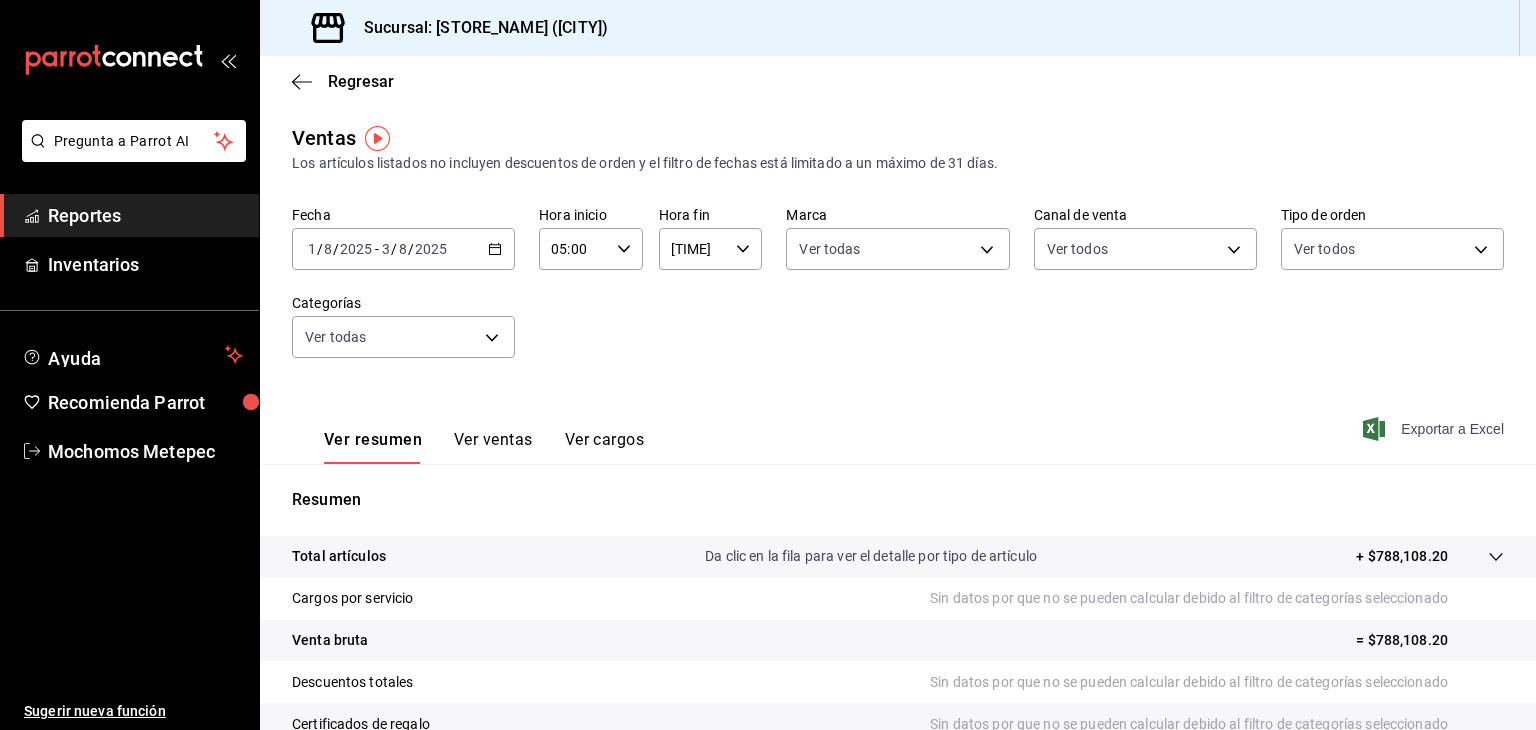 click on "Exportar a Excel" at bounding box center (1435, 429) 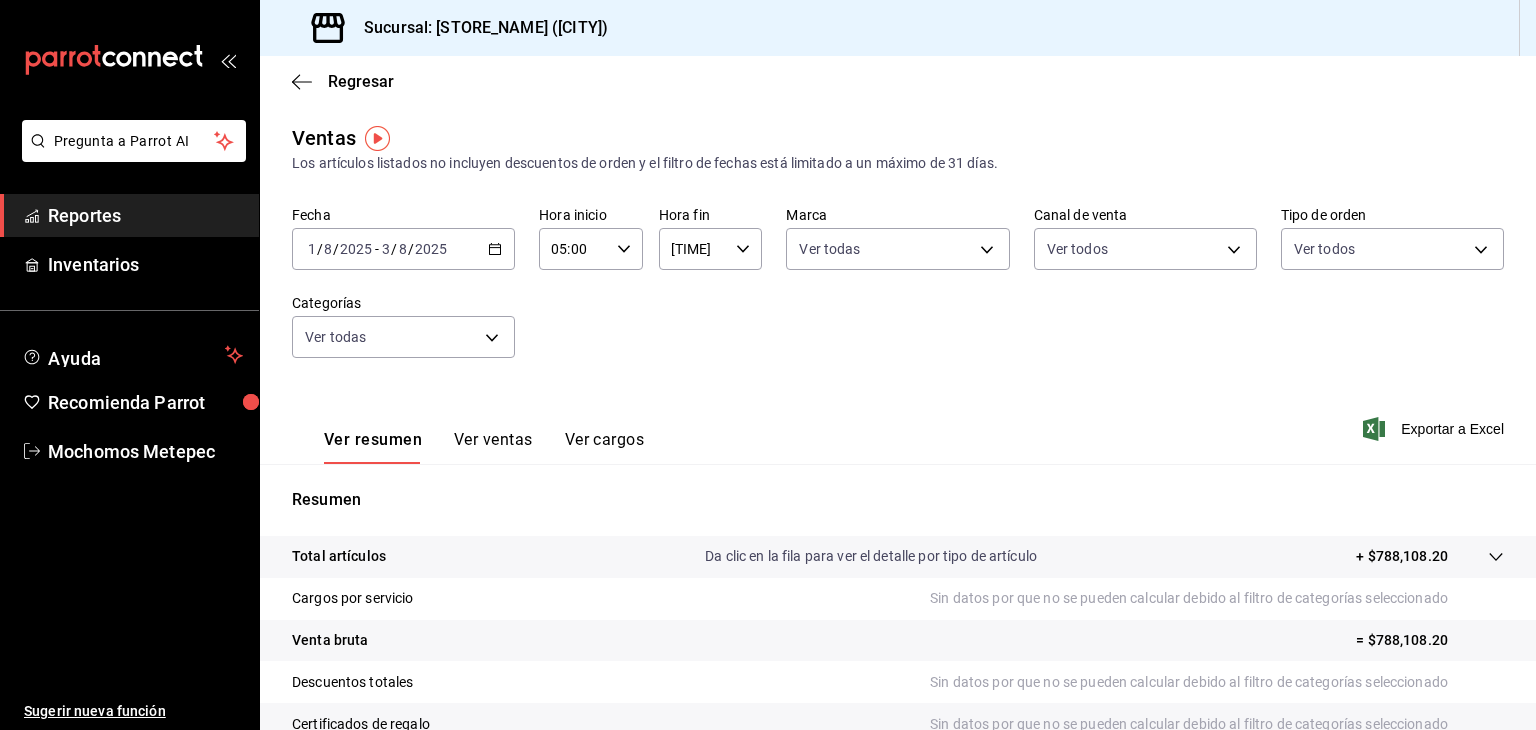 click 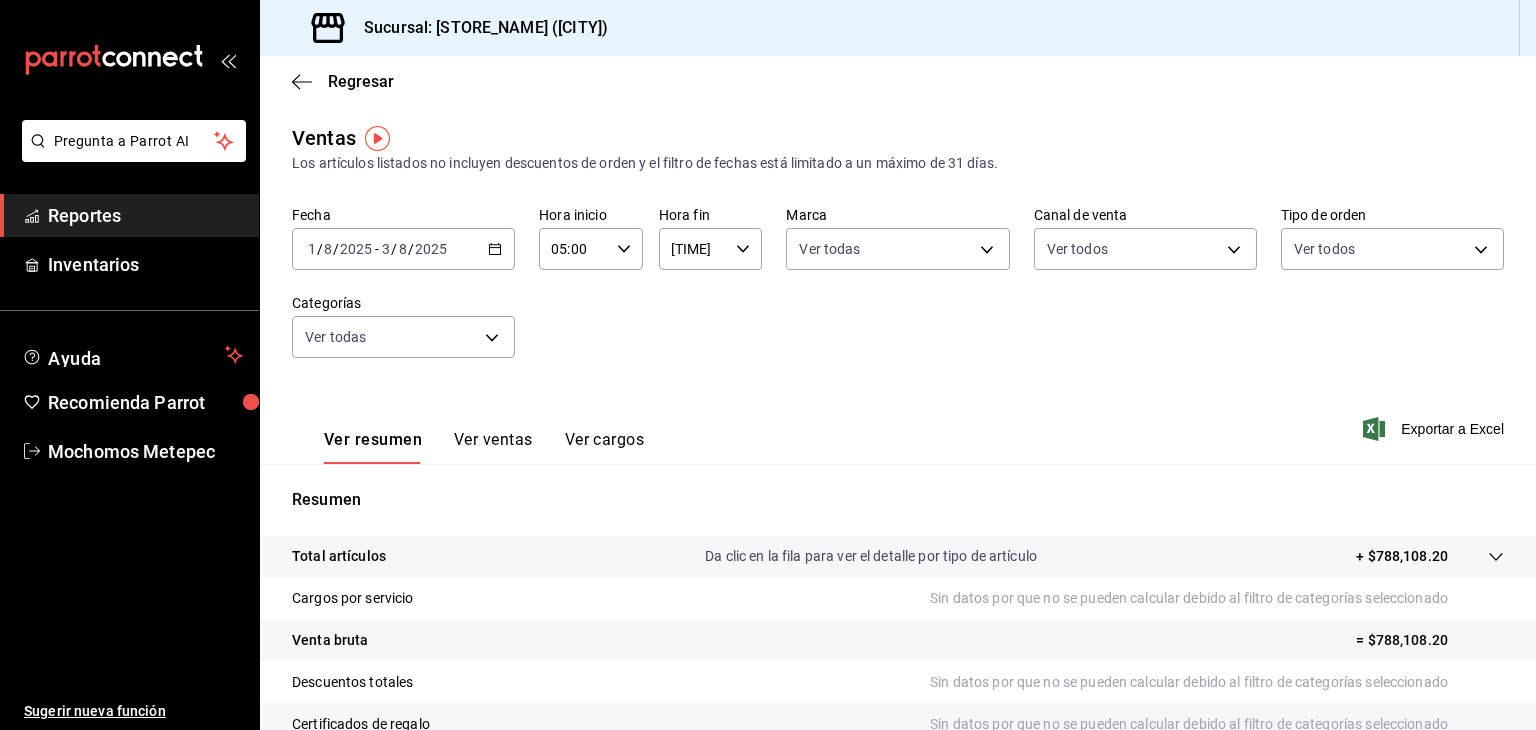 click on "2025-08-01 1 / 8 / 2025 - 2025-08-03 3 / 8 / 2025" at bounding box center [403, 249] 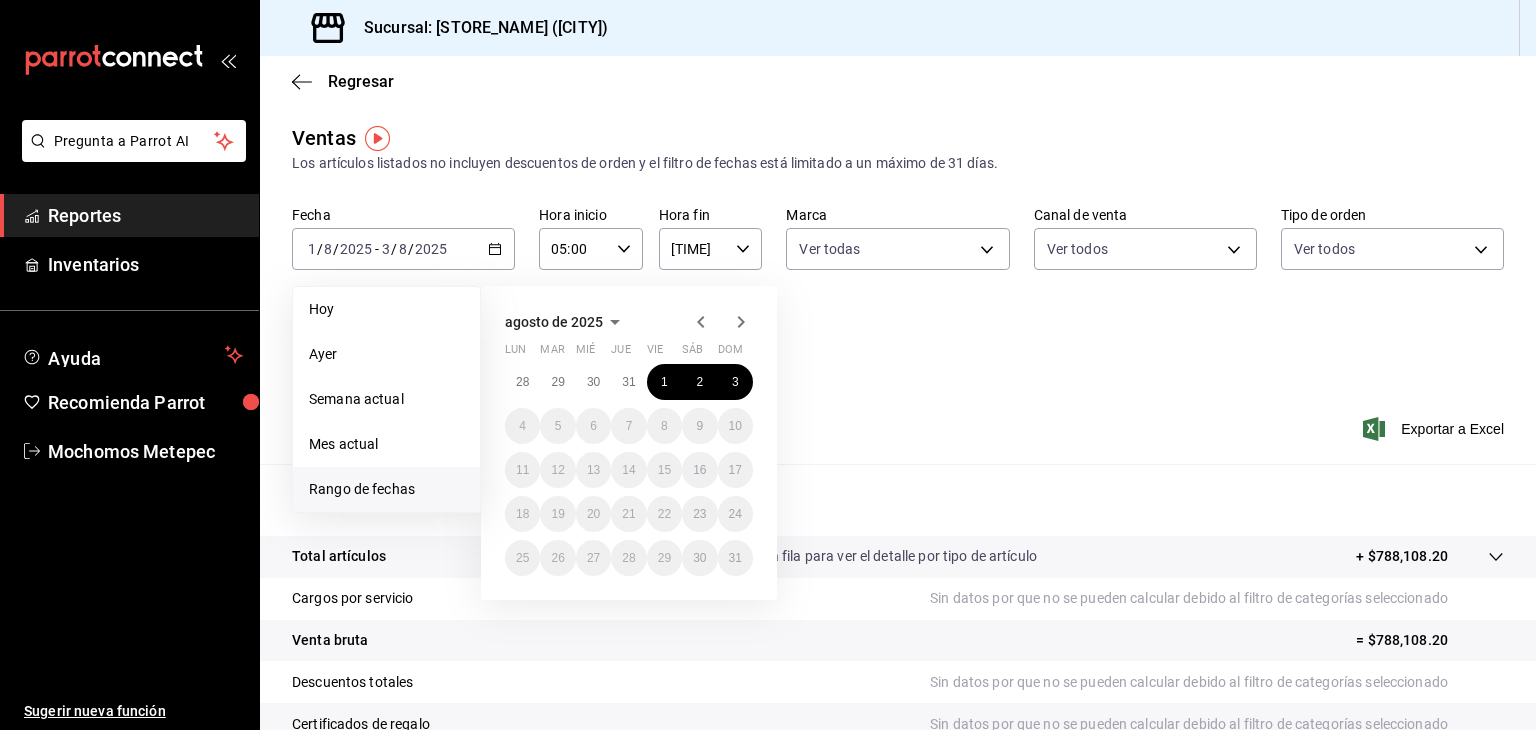 click on "Rango de fechas" at bounding box center (386, 489) 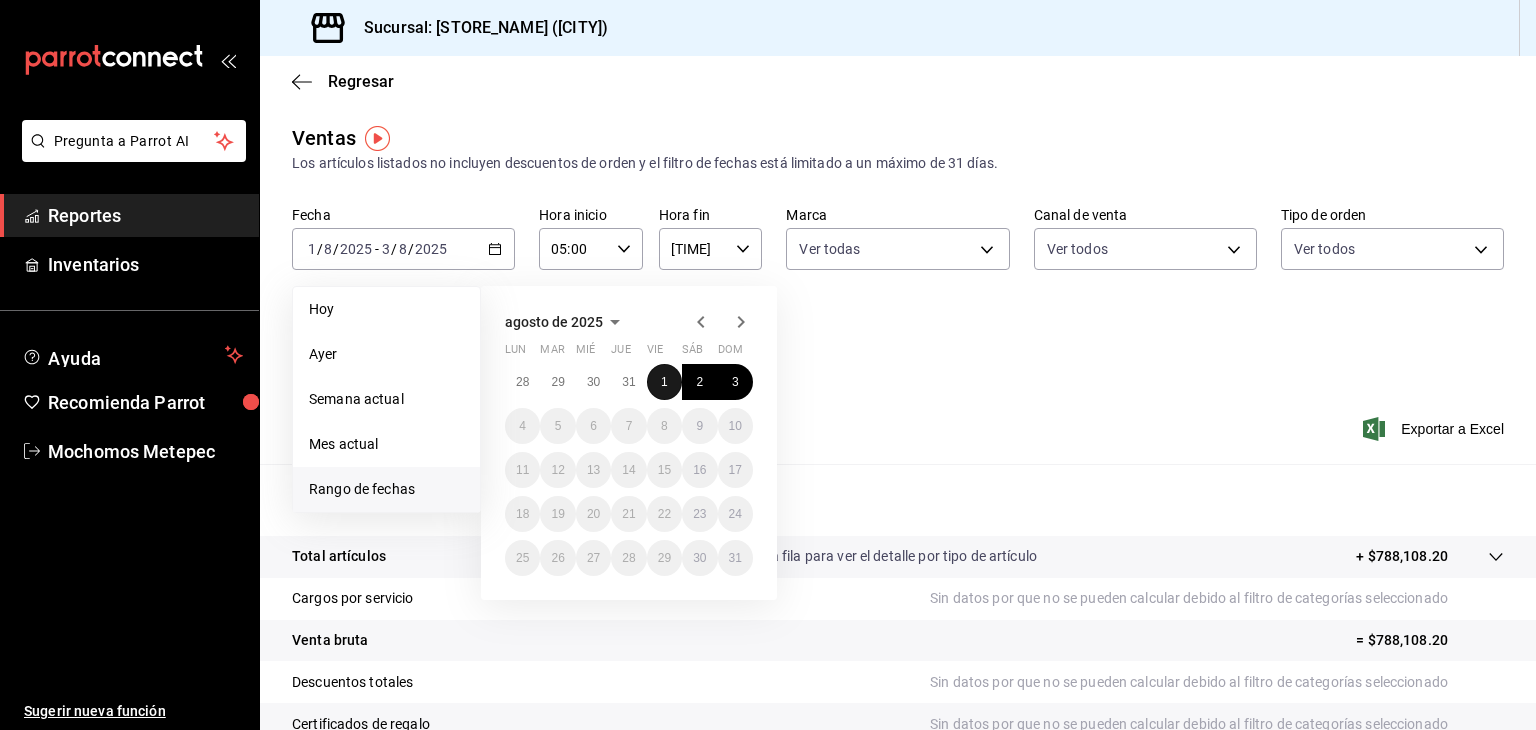 click on "1" at bounding box center (664, 382) 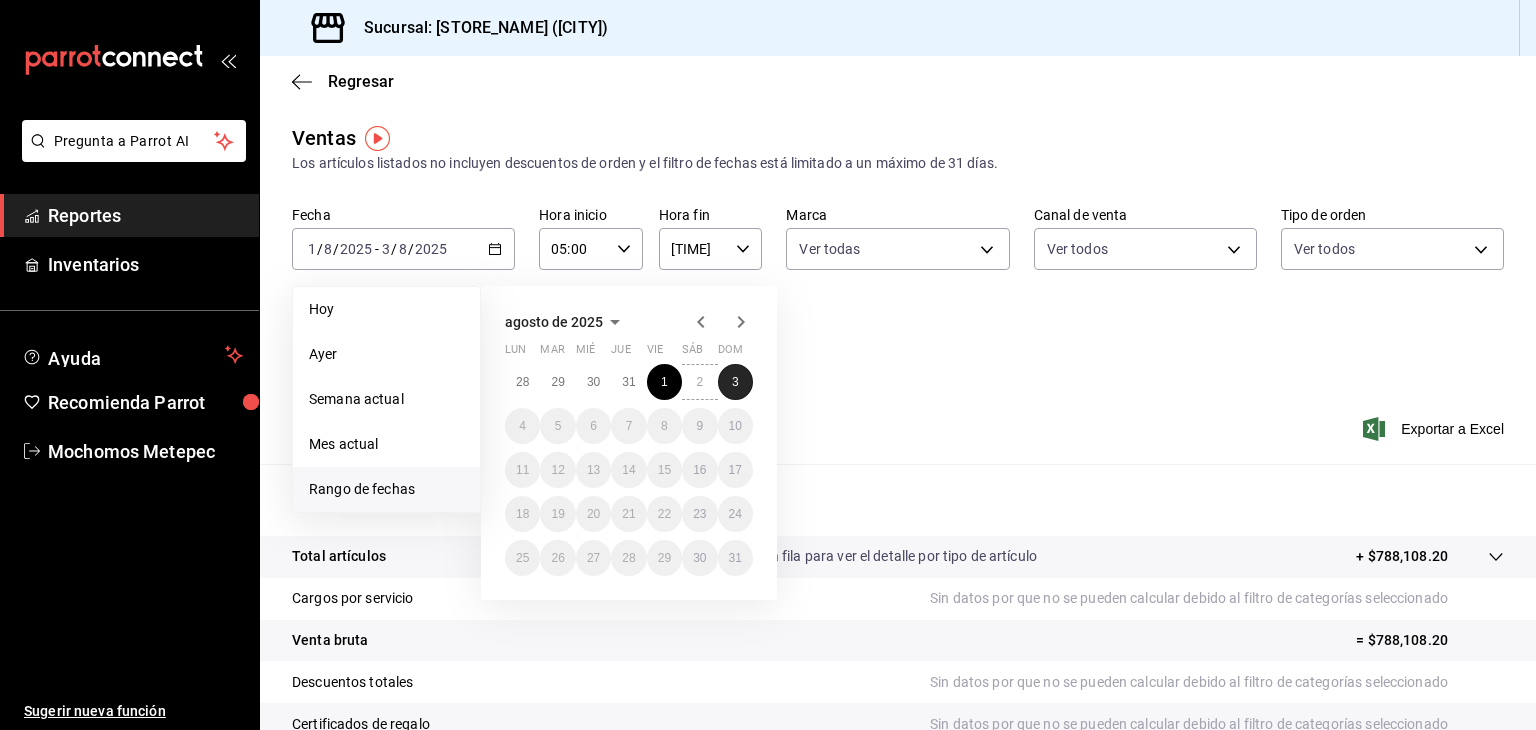 click on "3" at bounding box center [735, 382] 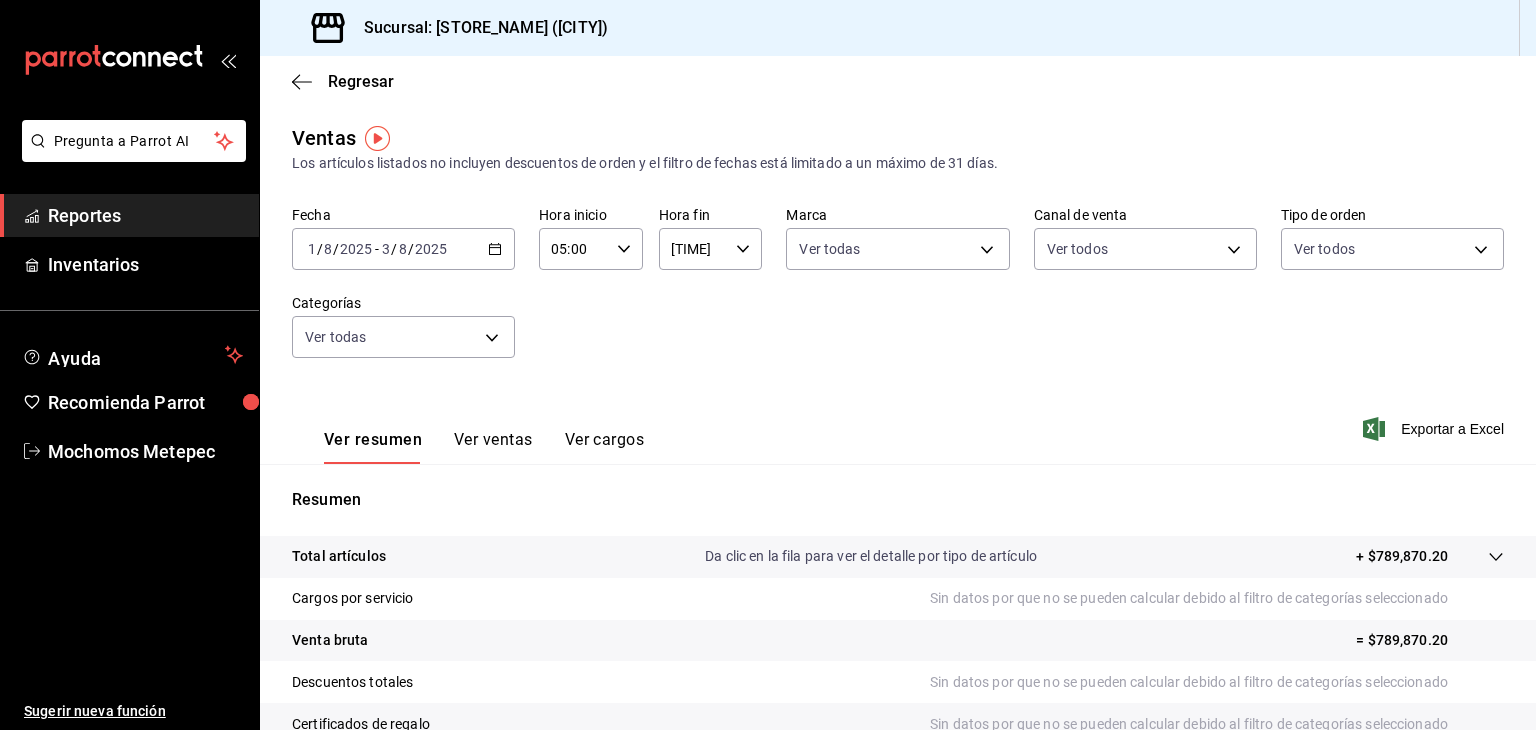 click 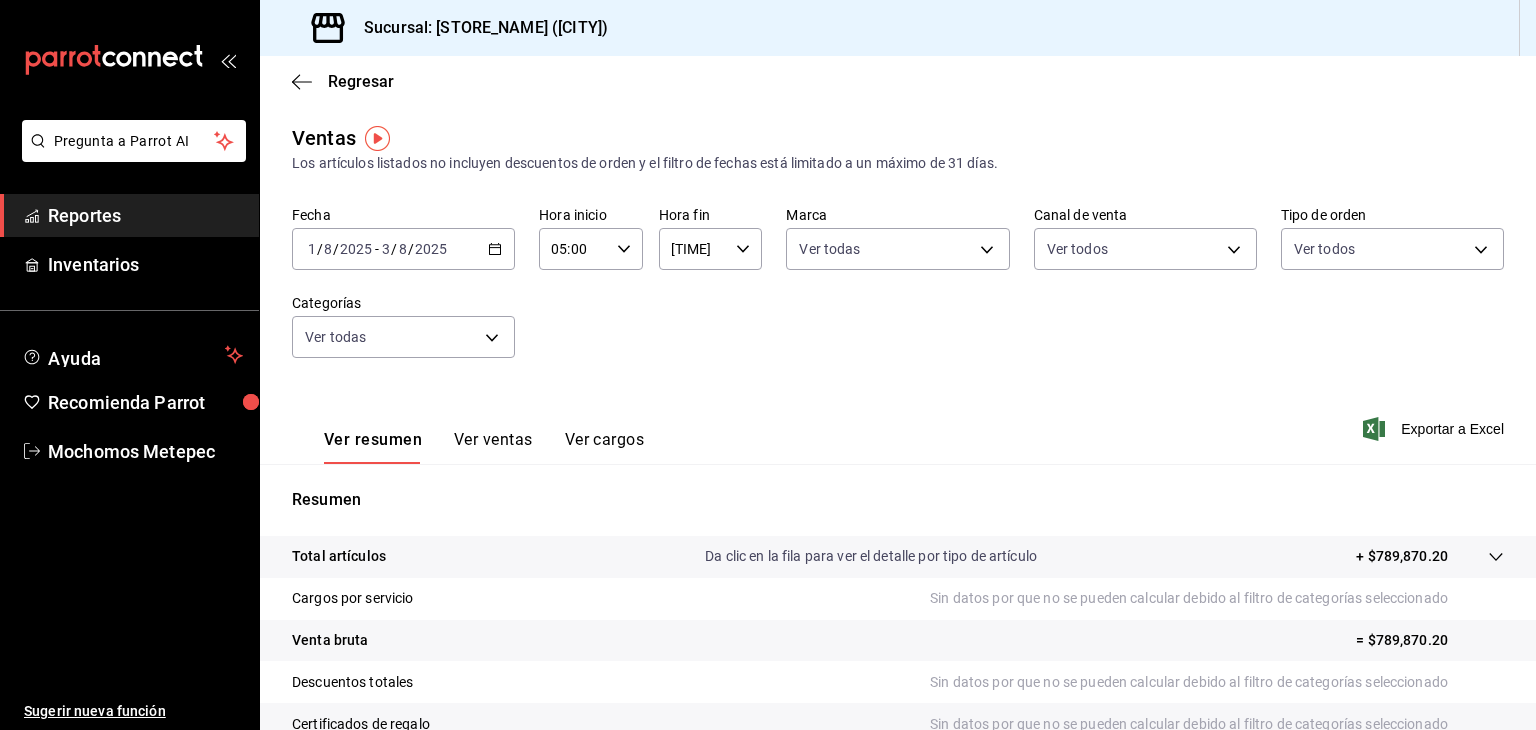 click 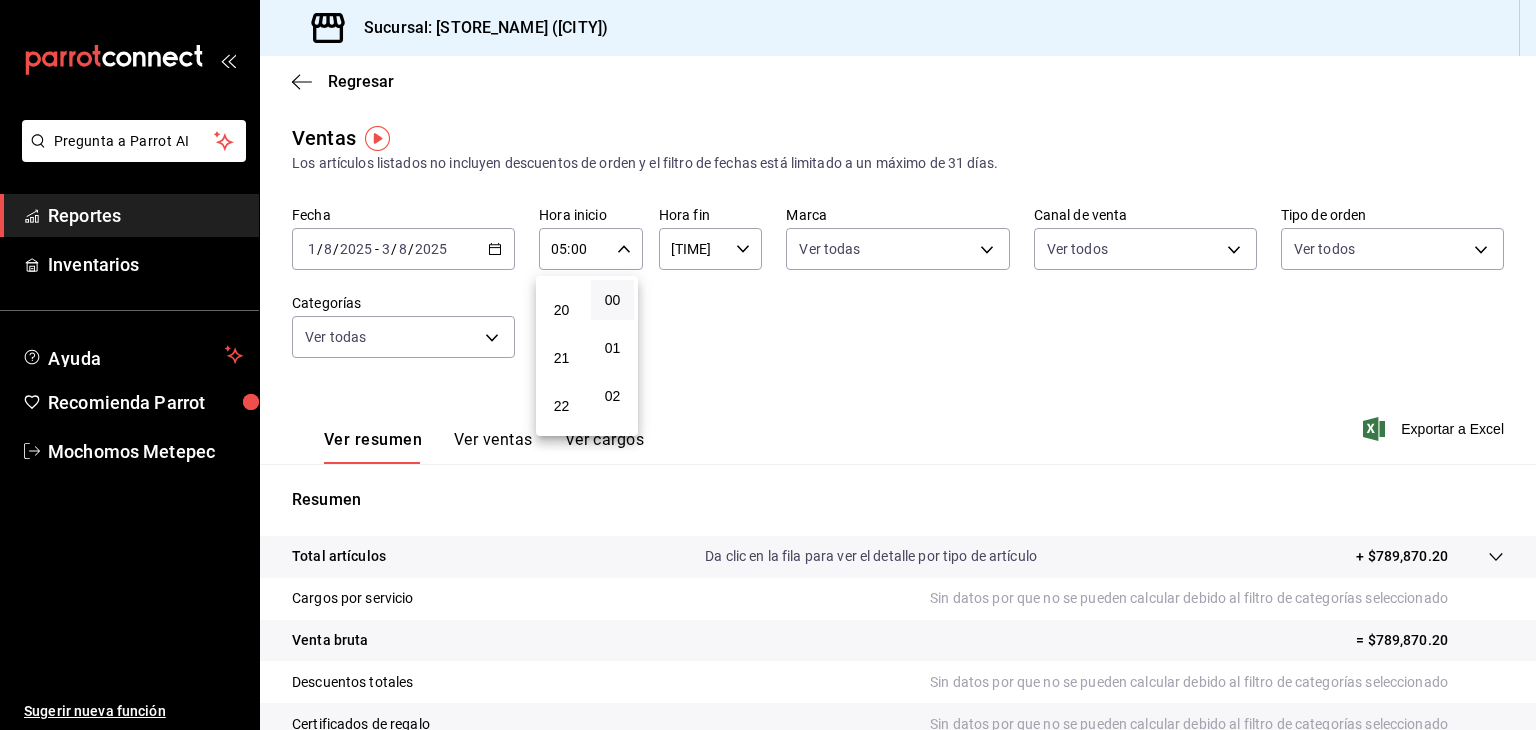 scroll, scrollTop: 1011, scrollLeft: 0, axis: vertical 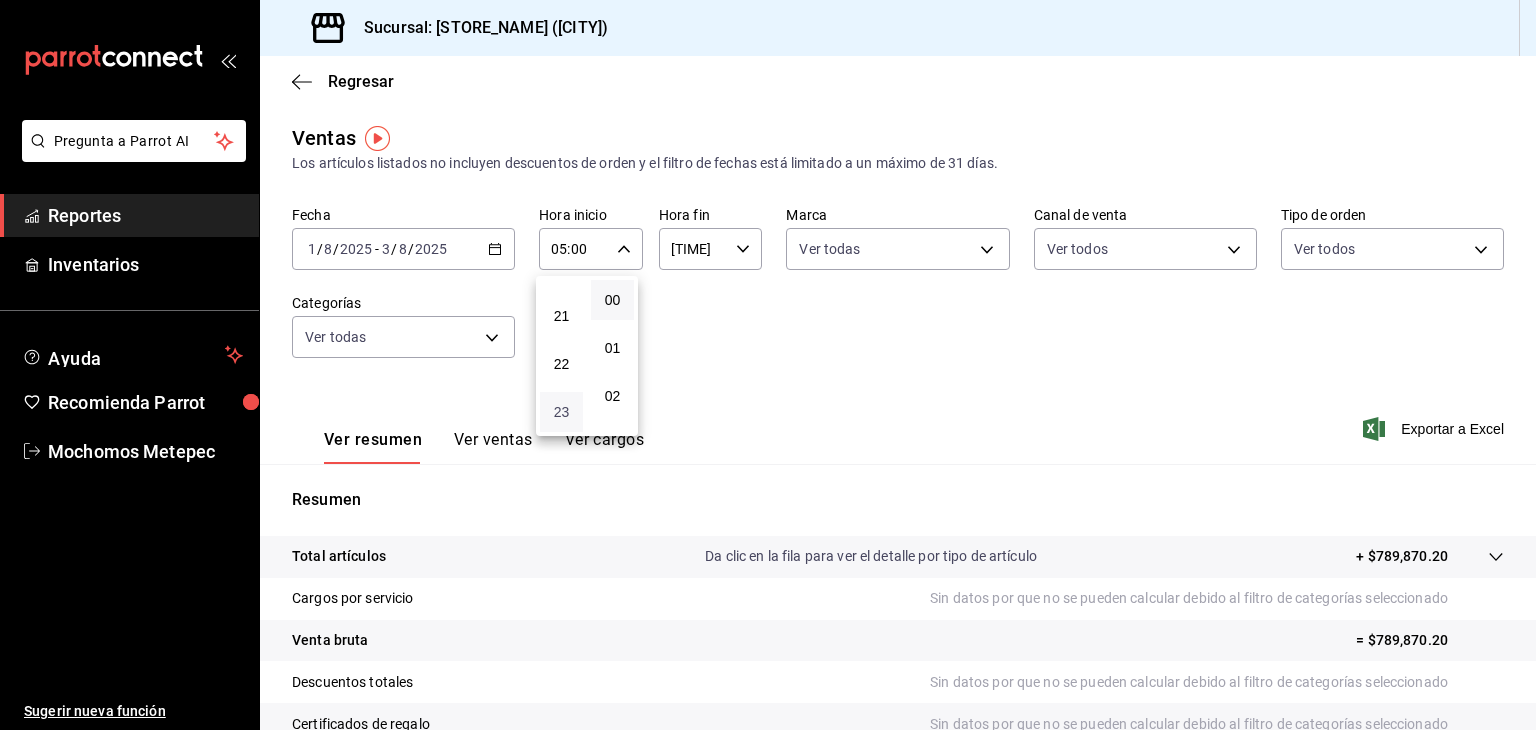 click on "23" at bounding box center (561, 412) 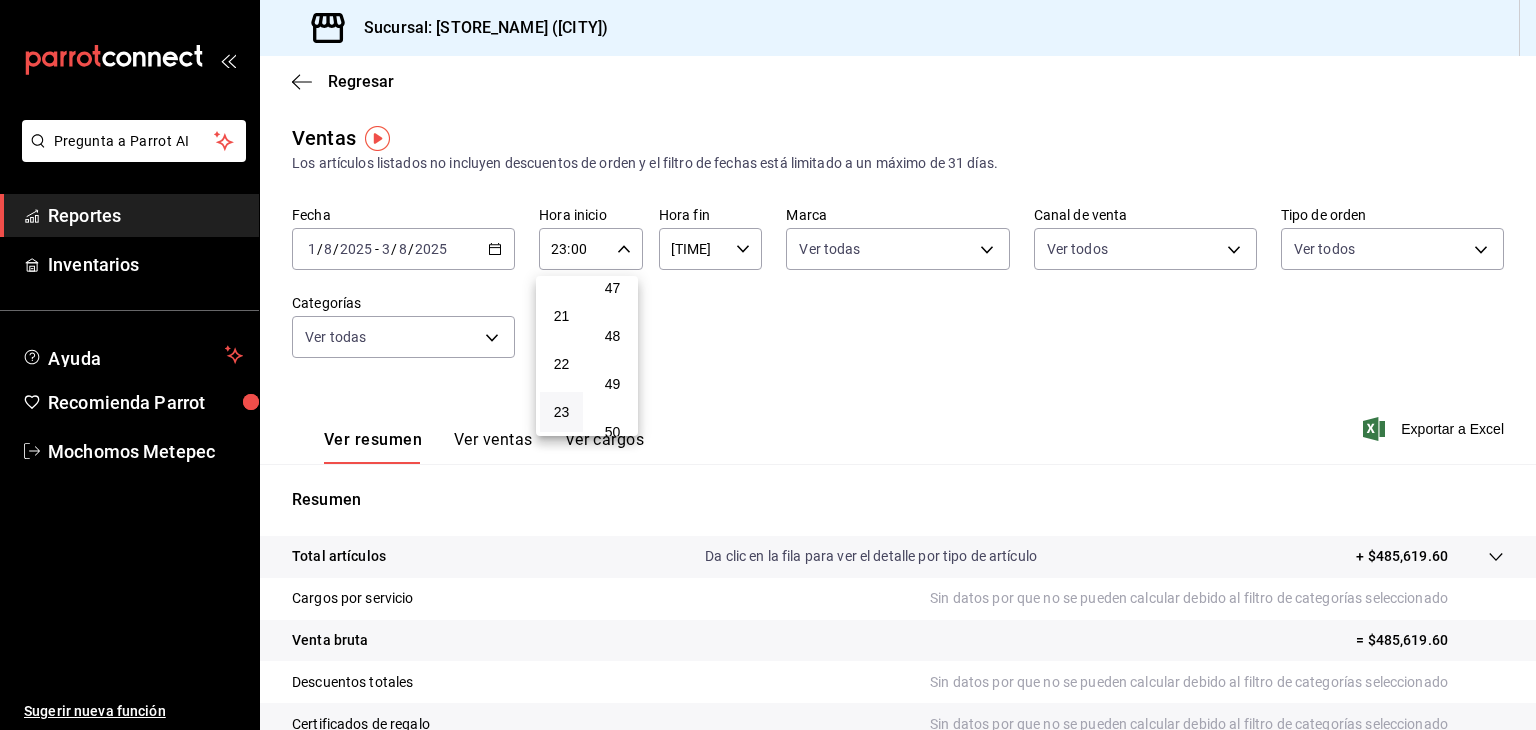scroll, scrollTop: 2190, scrollLeft: 0, axis: vertical 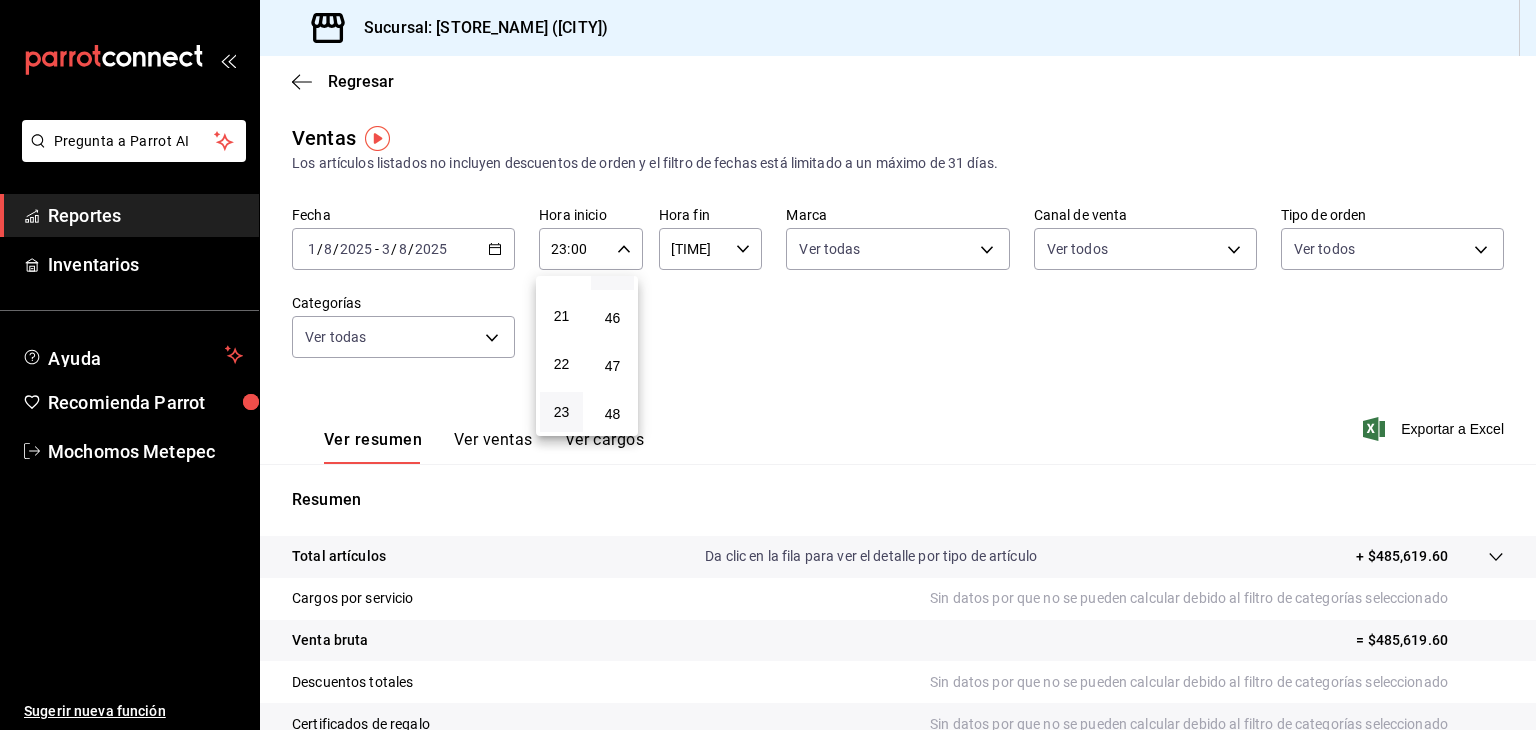 click on "45" at bounding box center [612, 270] 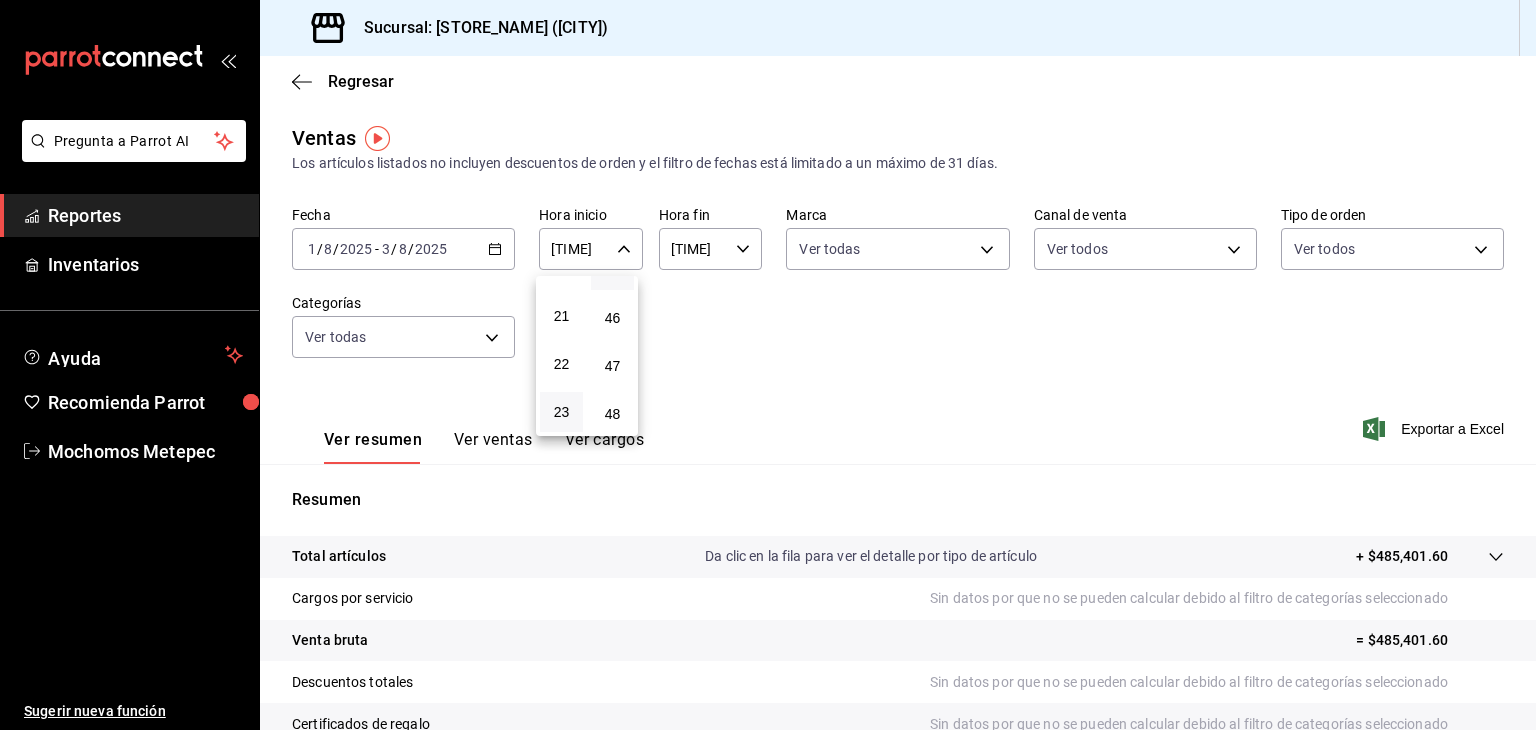 click at bounding box center (768, 365) 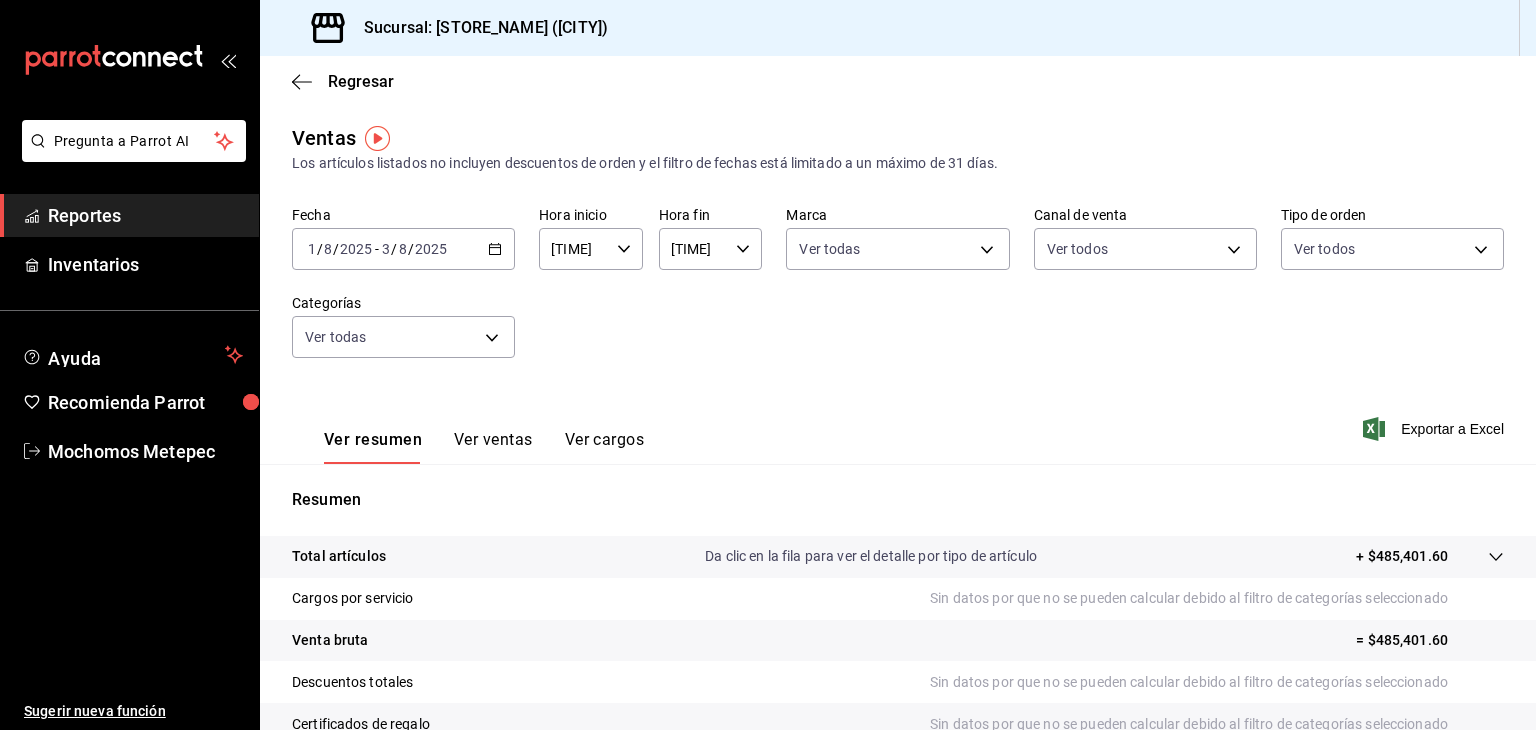 click 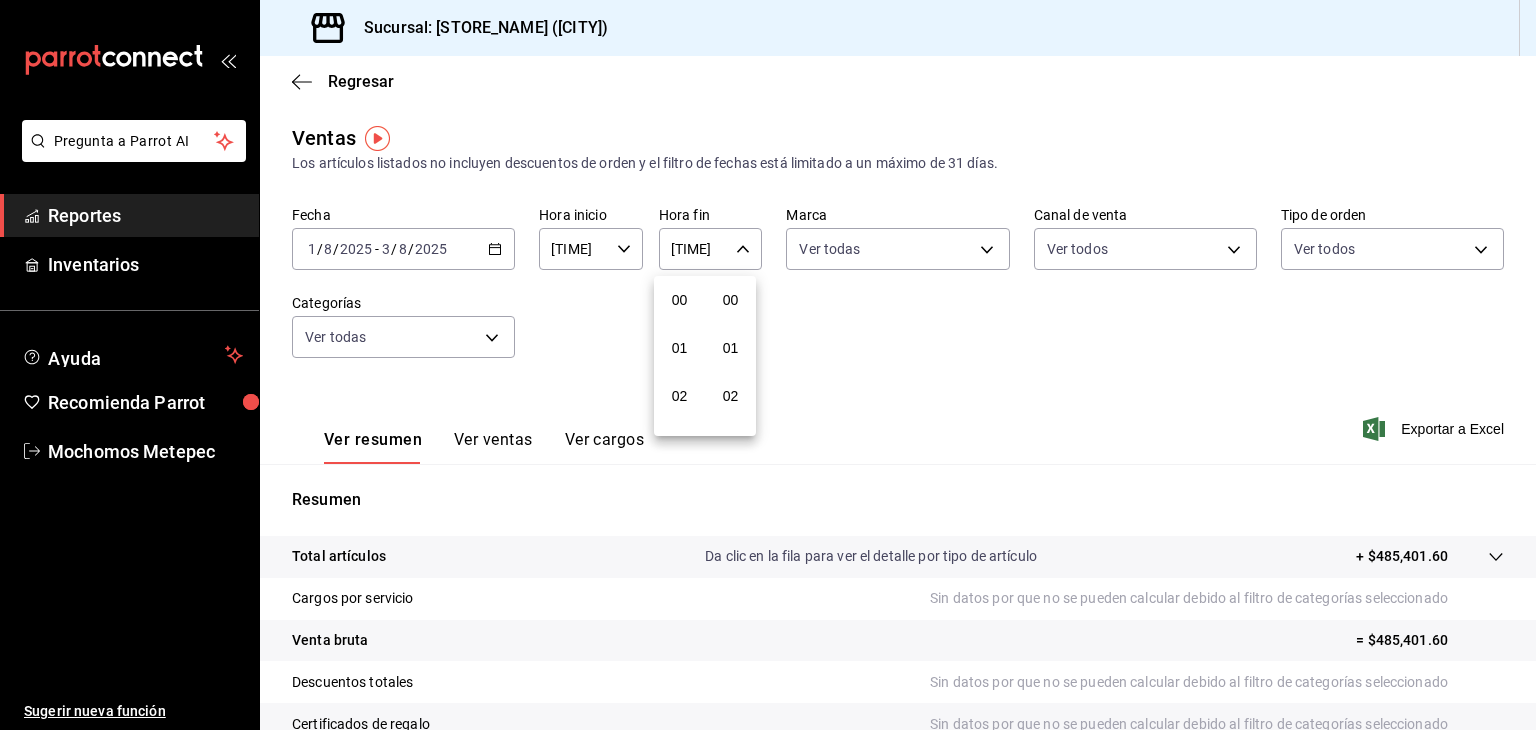 scroll, scrollTop: 1011, scrollLeft: 0, axis: vertical 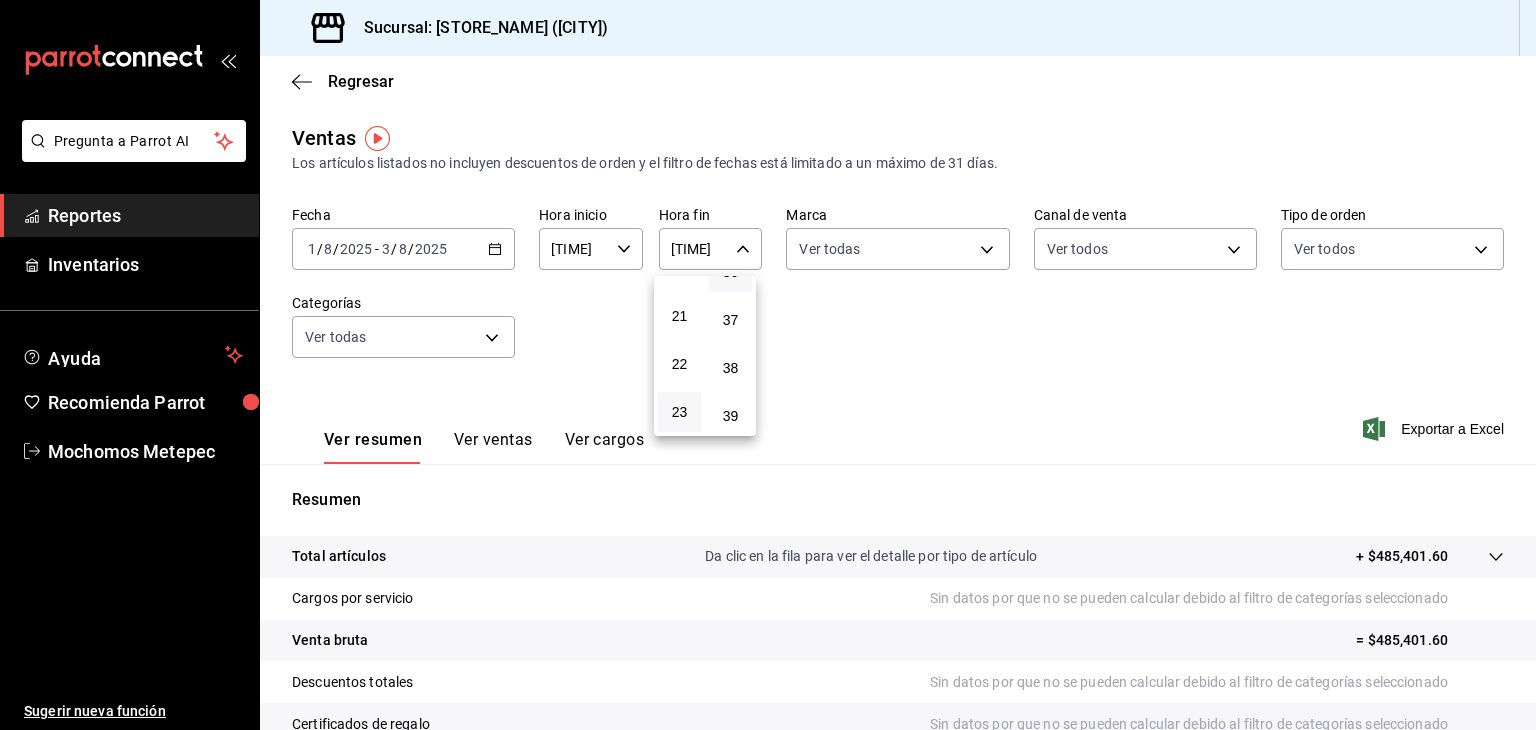 click at bounding box center (768, 365) 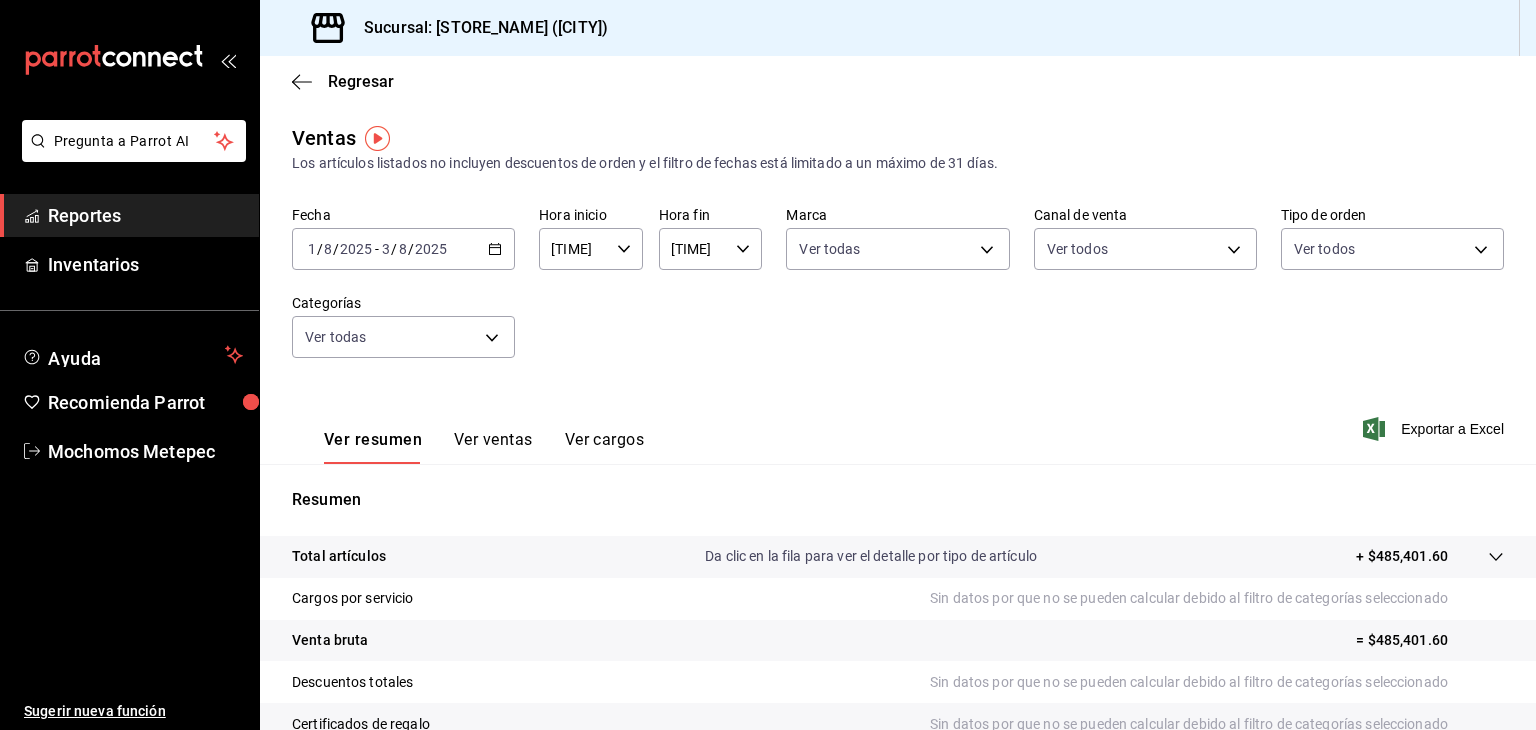 click on "[TIME] Hora fin" at bounding box center [711, 249] 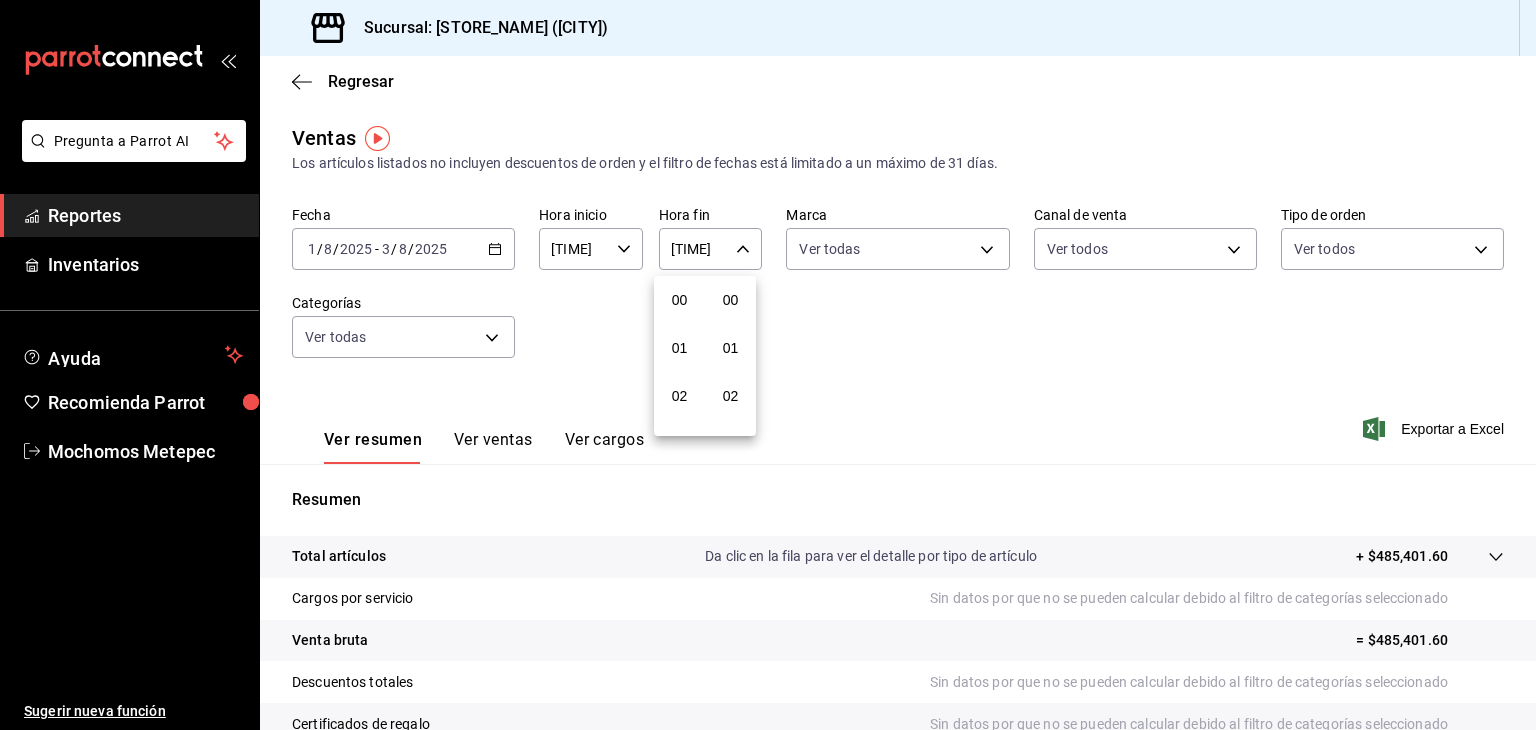 scroll, scrollTop: 1011, scrollLeft: 0, axis: vertical 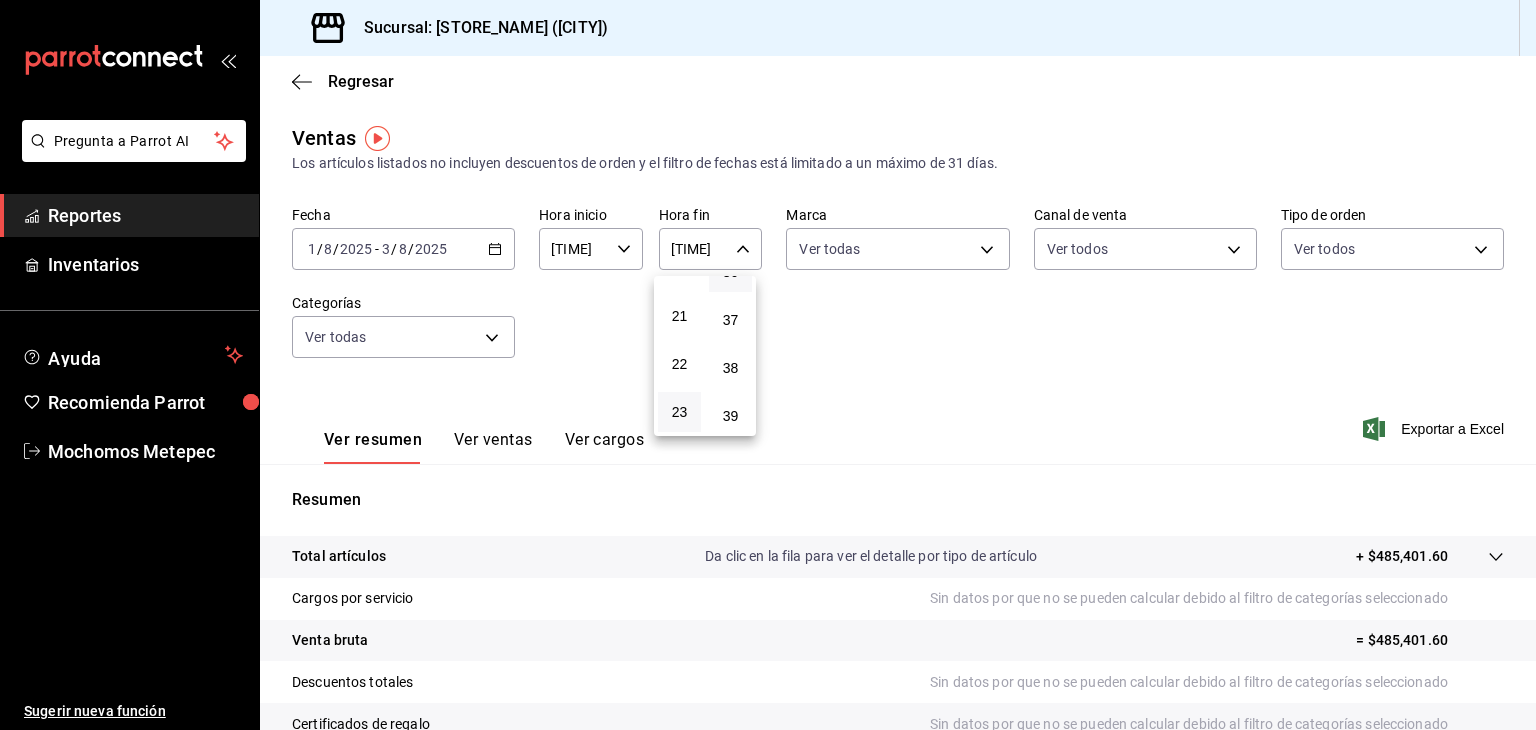 click at bounding box center (768, 365) 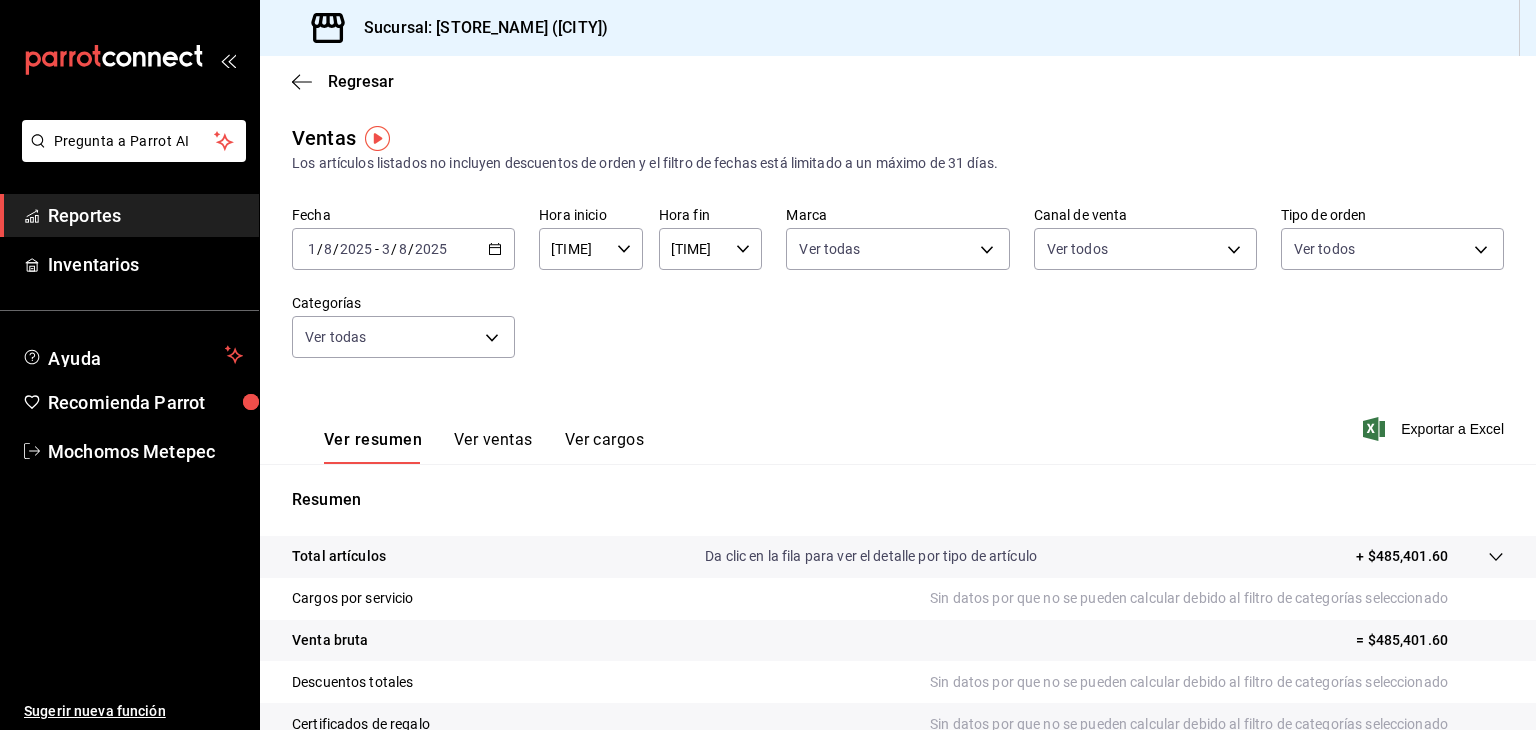 click 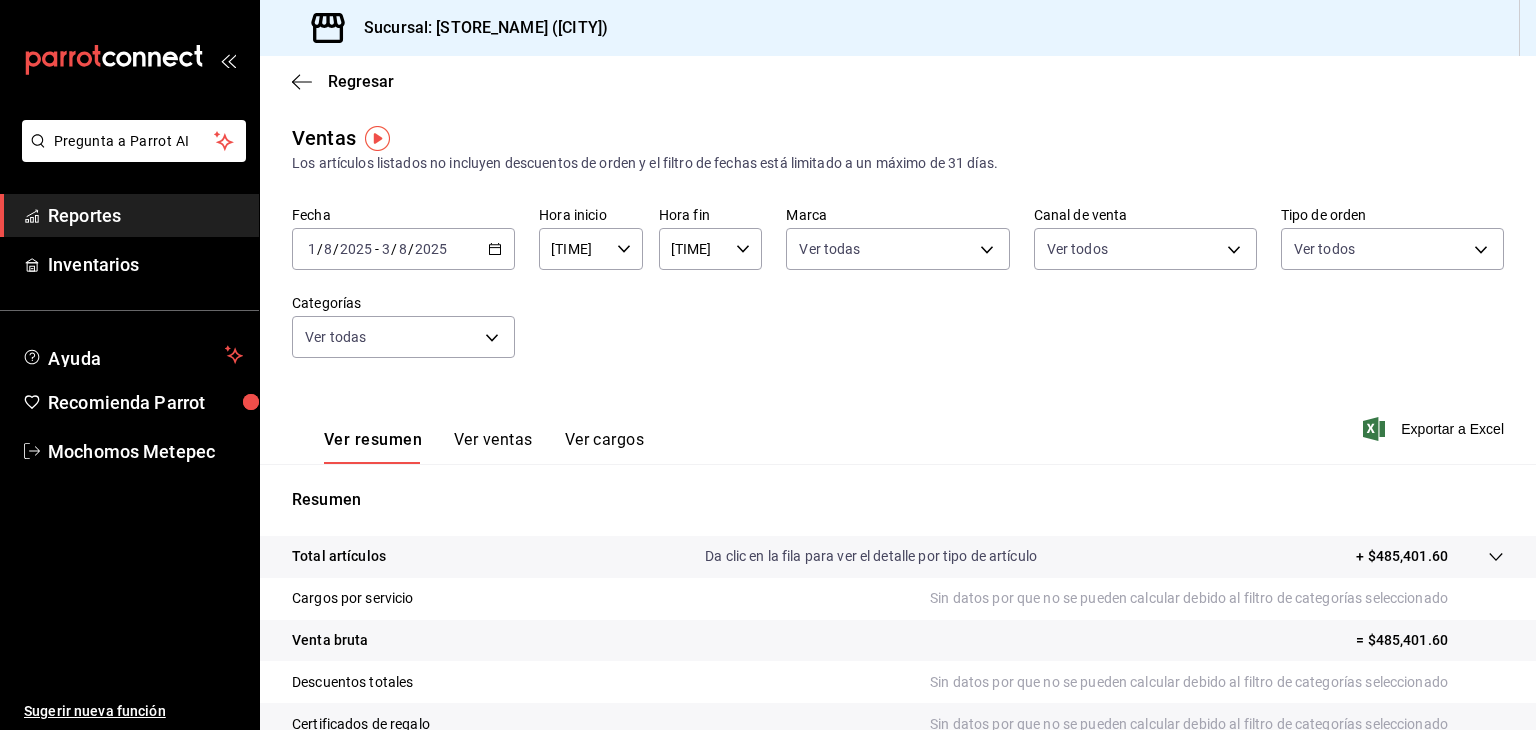 click on "Ver resumen Ver ventas Ver cargos Exportar a Excel" at bounding box center (898, 423) 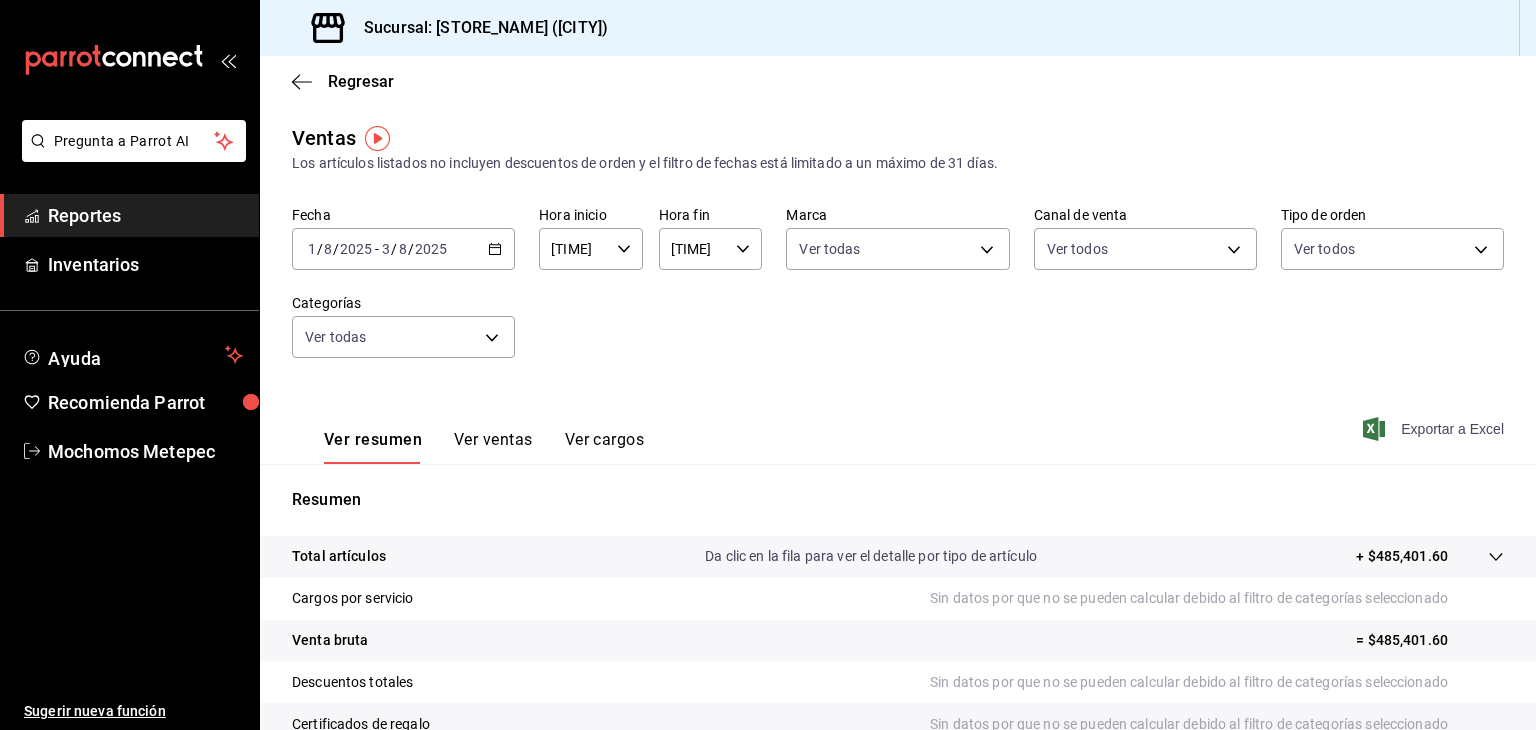 click on "Exportar a Excel" at bounding box center [1435, 429] 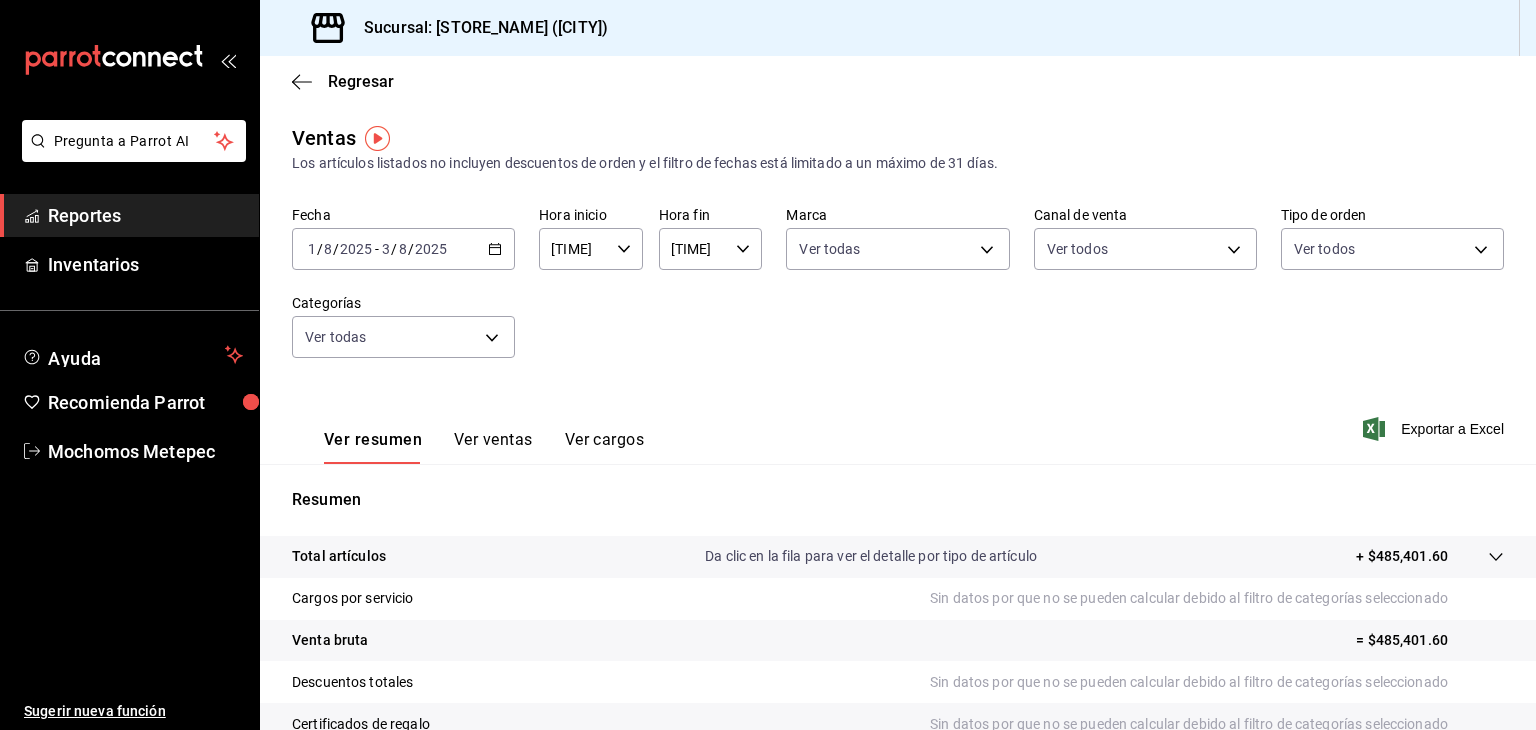 click 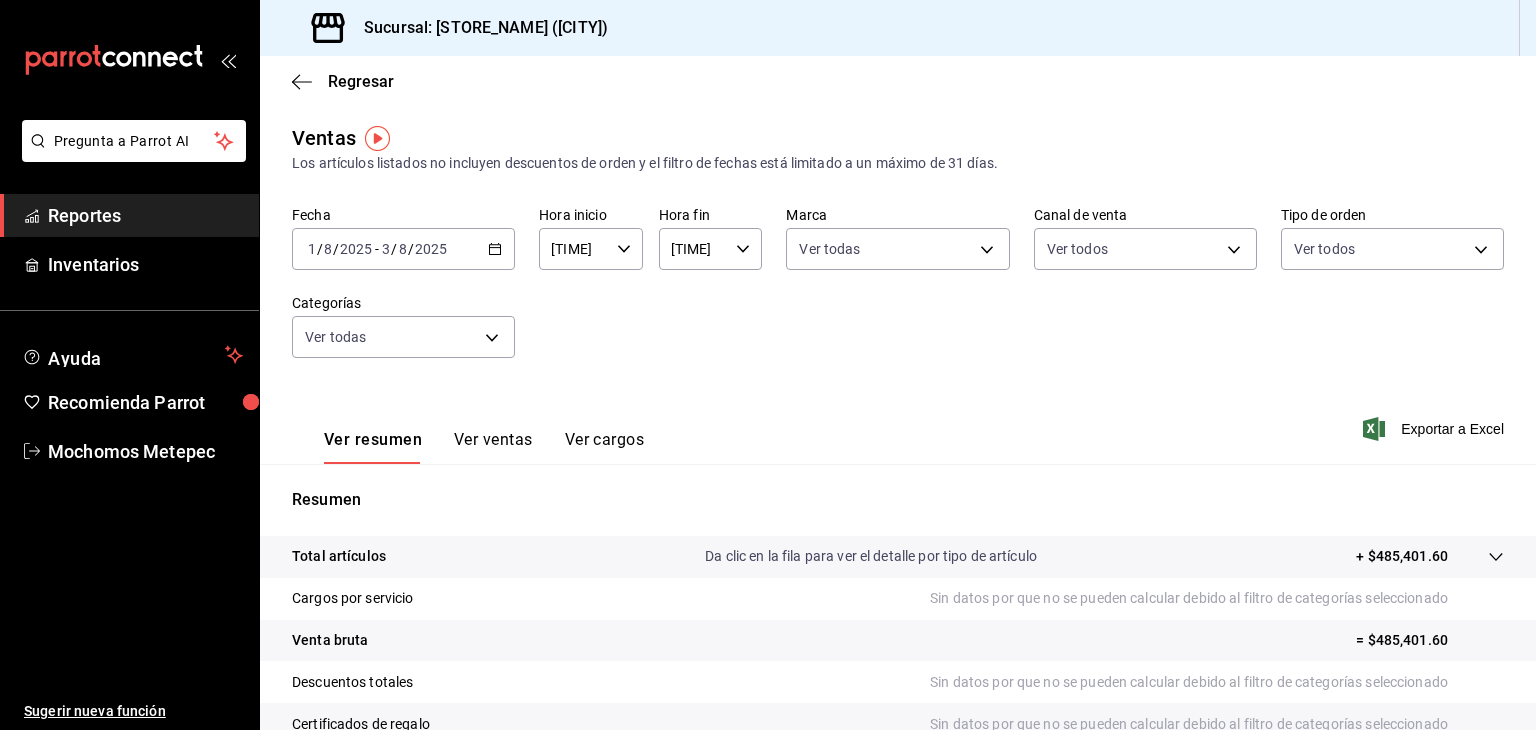 click on "Fecha [DATE] [DATE] - [DATE] Hora inicio [TIME] Hora inicio Hora fin [TIME] Hora fin Marca Ver todas [UUID] Canal de venta Ver todos PARROT,UBER_EATS,RAPPI,DIDI_FOOD,ONLINE Tipo de orden Ver todos [UUID],[UUID],[EXTERNAL] Categorías Ver todas" at bounding box center (898, 294) 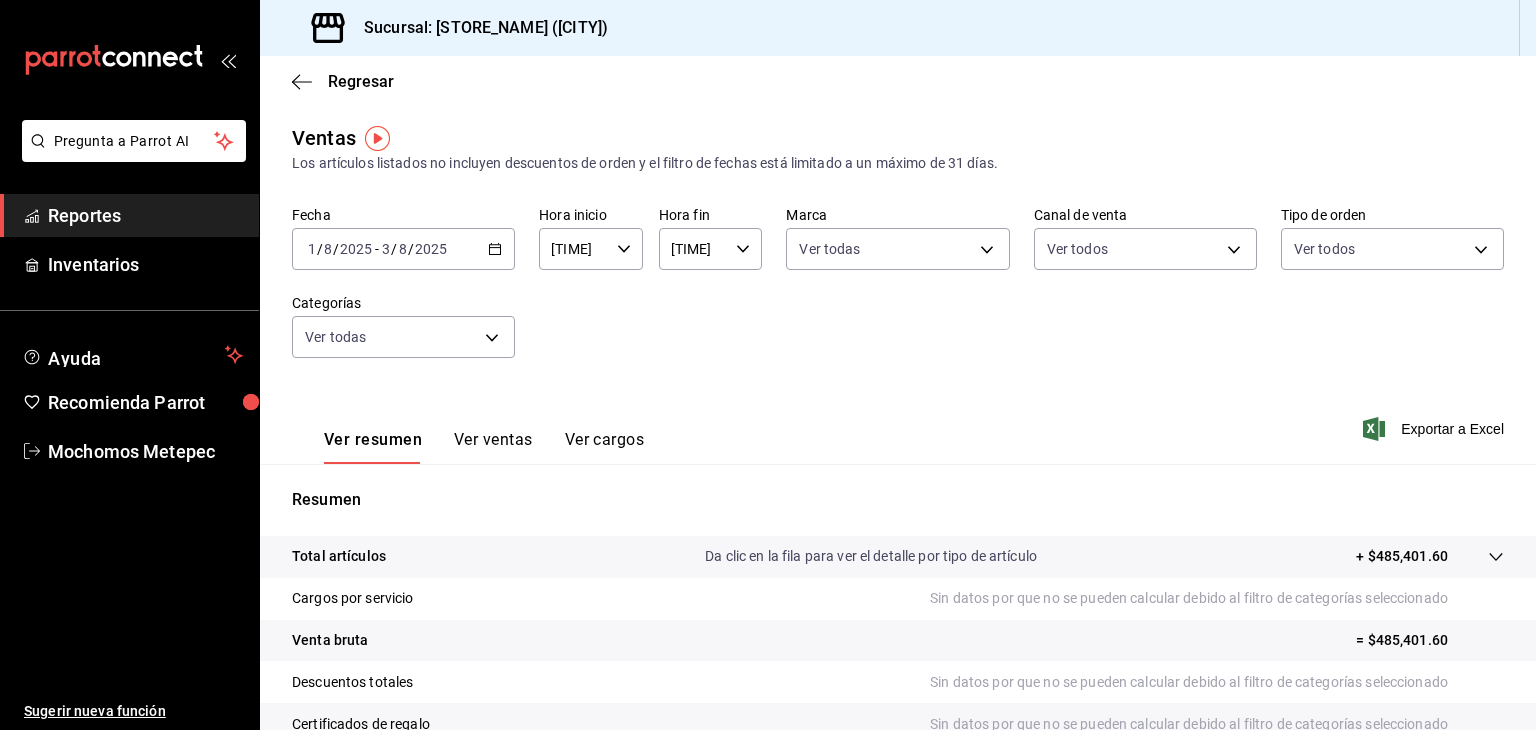 click on "2025-08-01 1 / 8 / 2025 - 2025-08-03 3 / 8 / 2025" at bounding box center [403, 249] 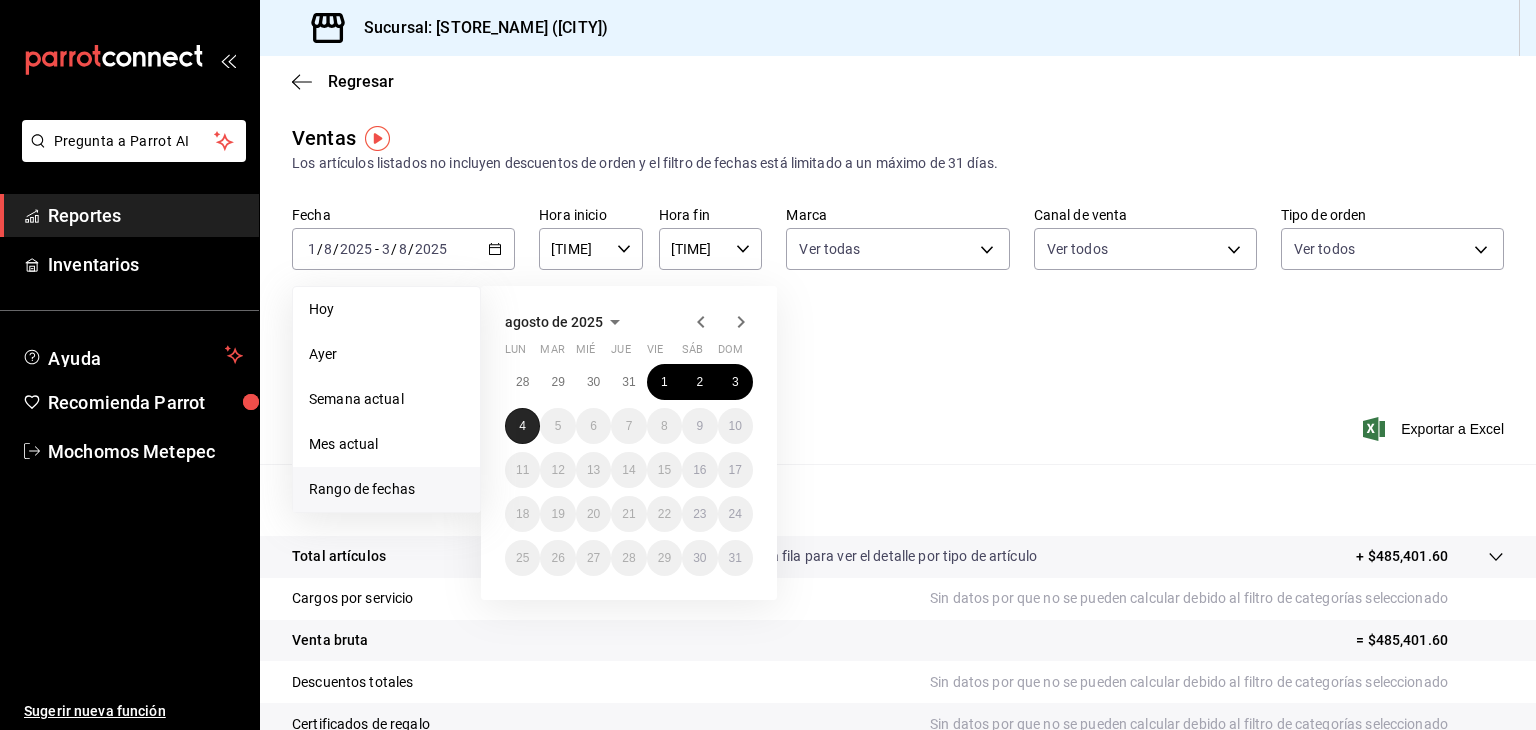 click on "4" at bounding box center [522, 426] 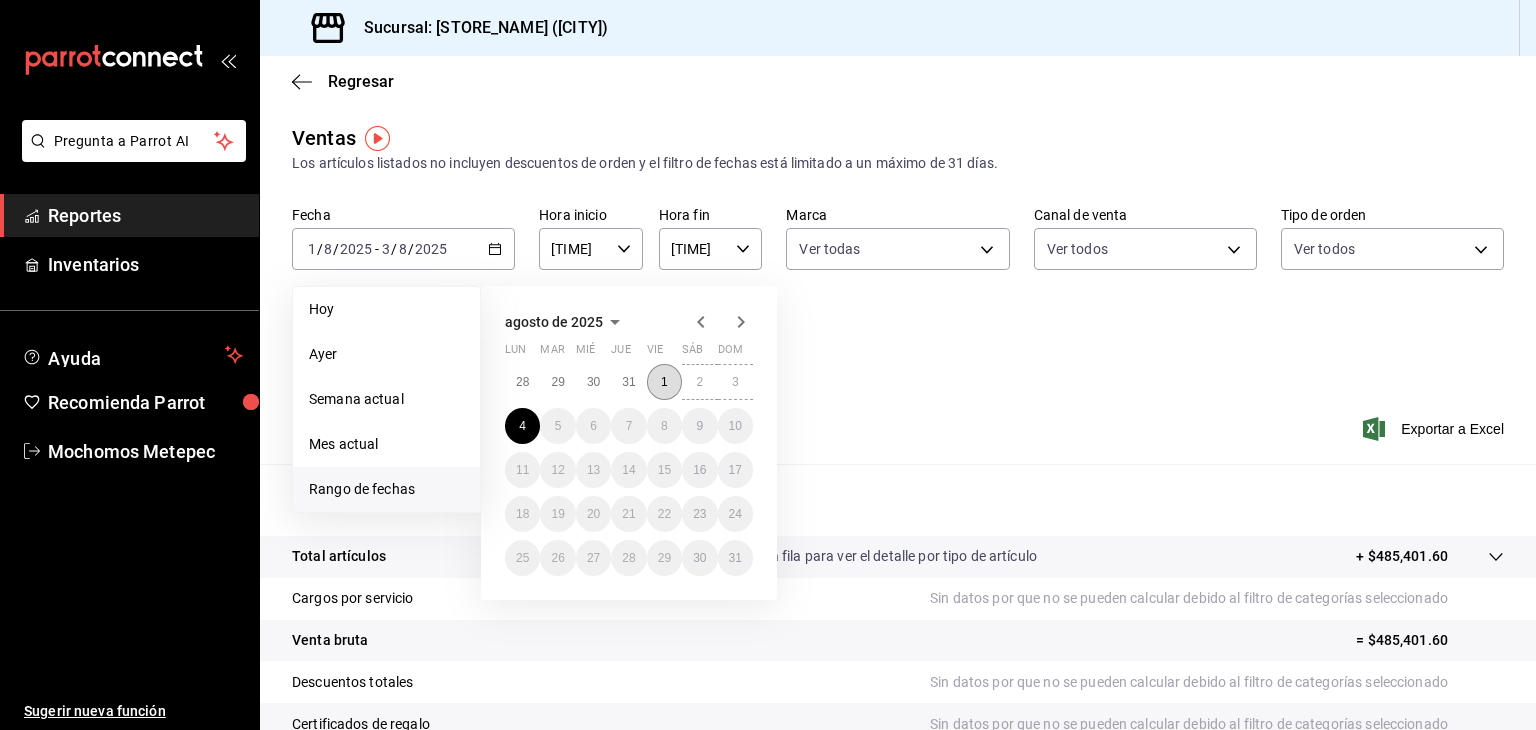 click on "1" at bounding box center [664, 382] 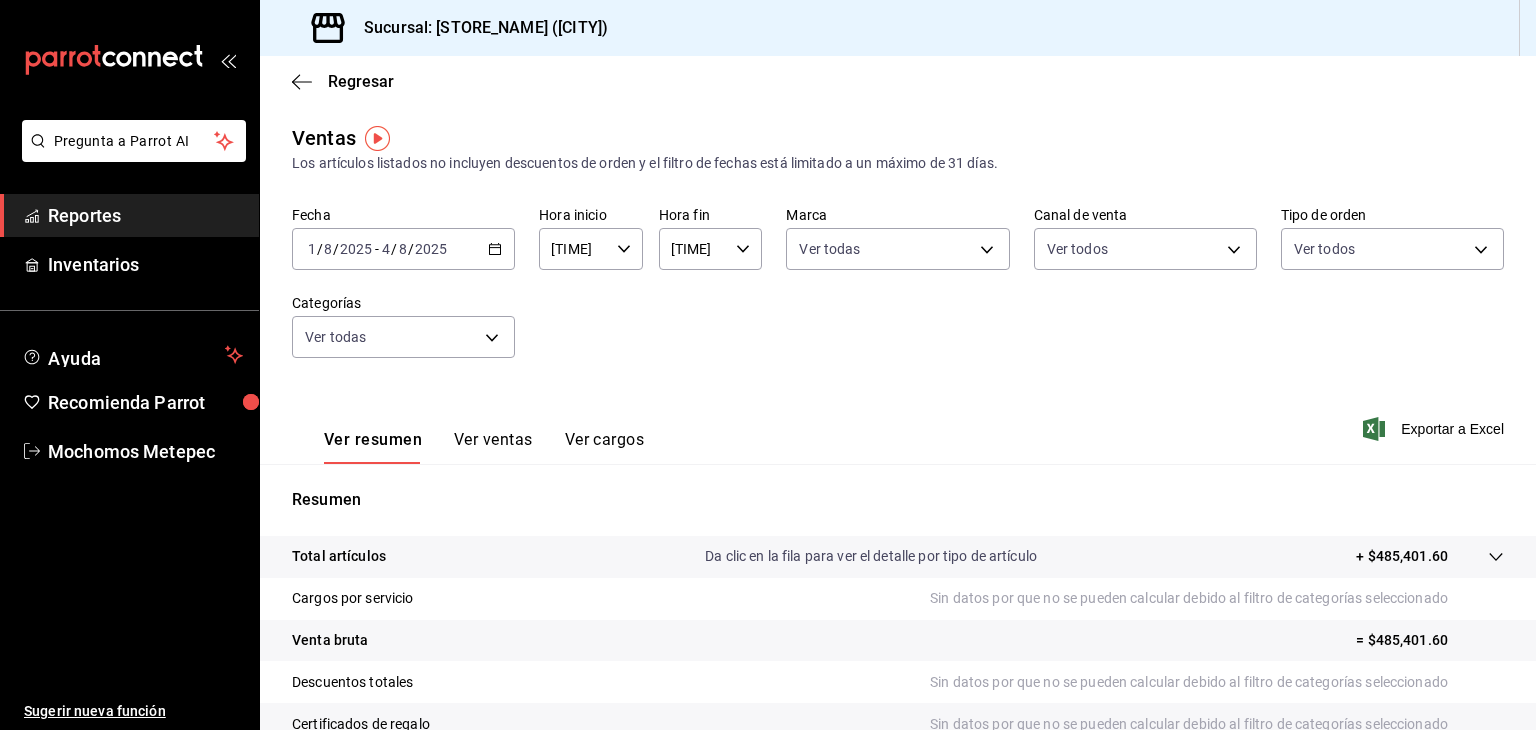 click on "[TIME] Hora inicio" at bounding box center [591, 249] 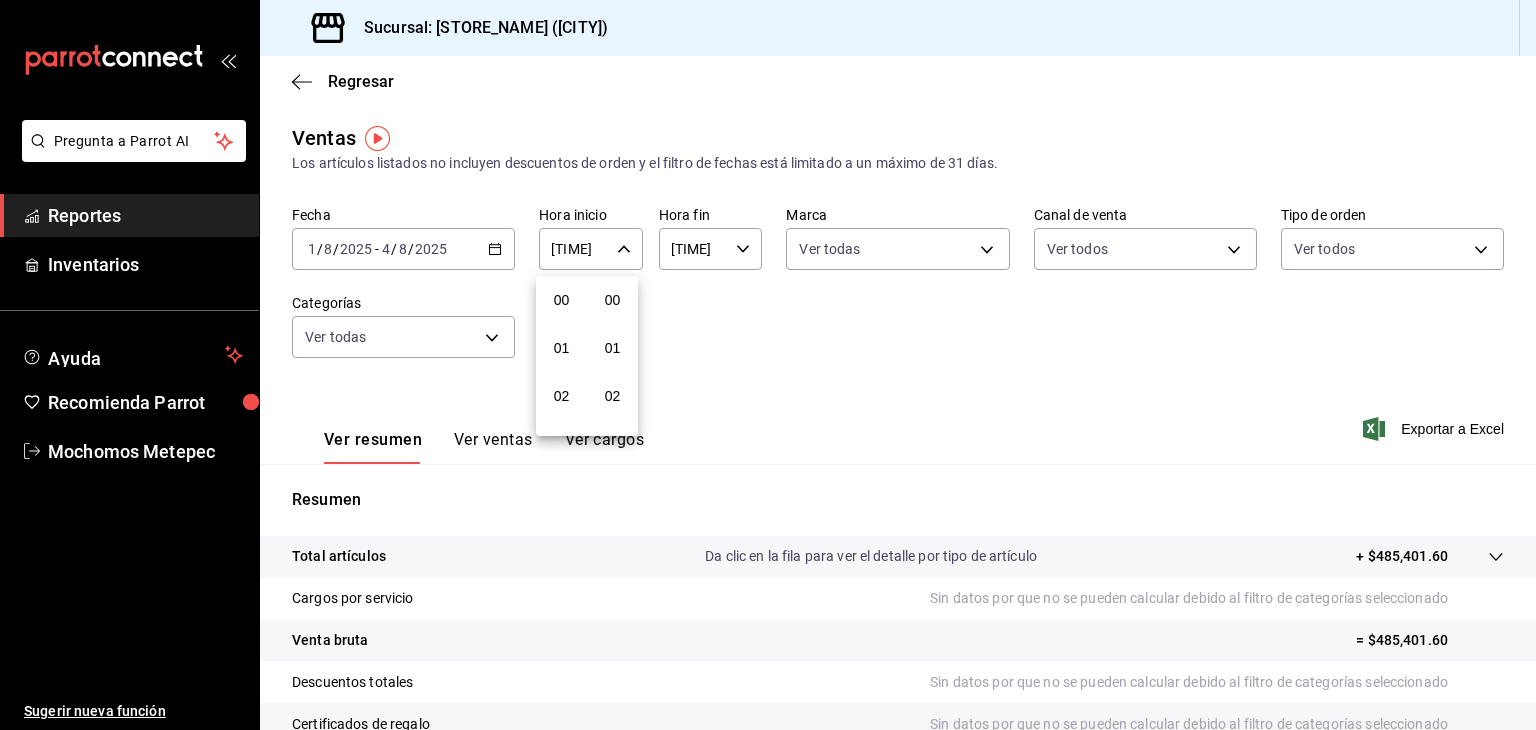 scroll, scrollTop: 1011, scrollLeft: 0, axis: vertical 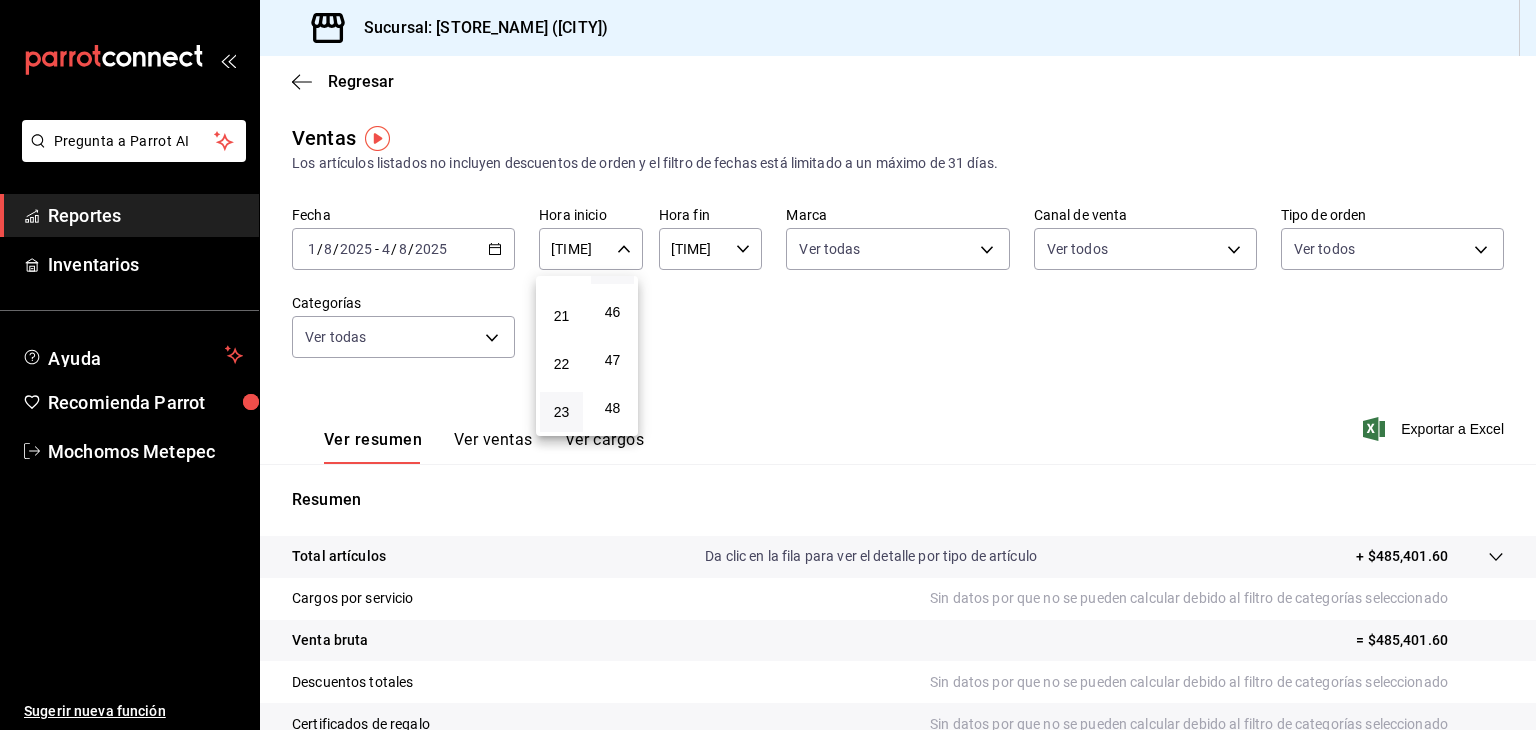 click at bounding box center [768, 365] 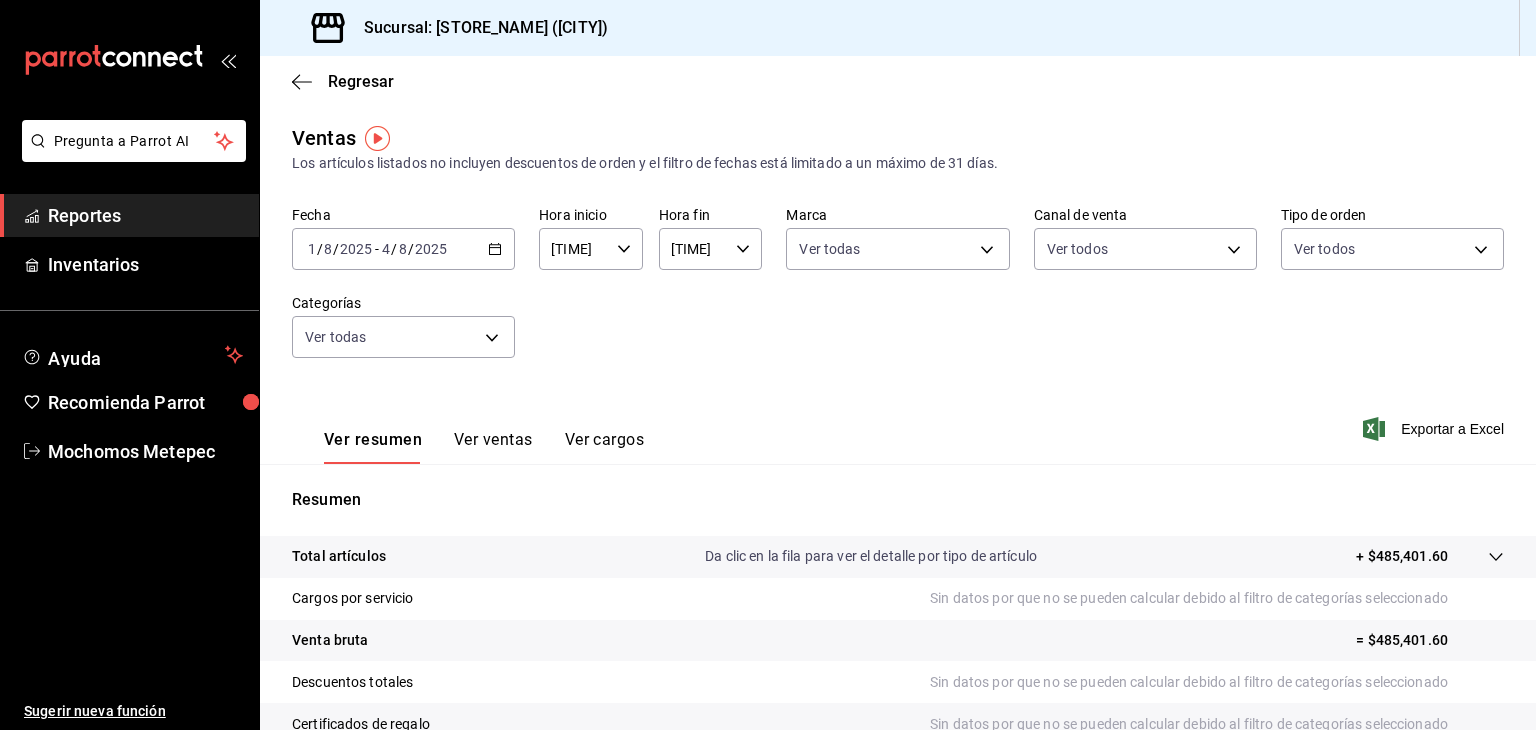 click 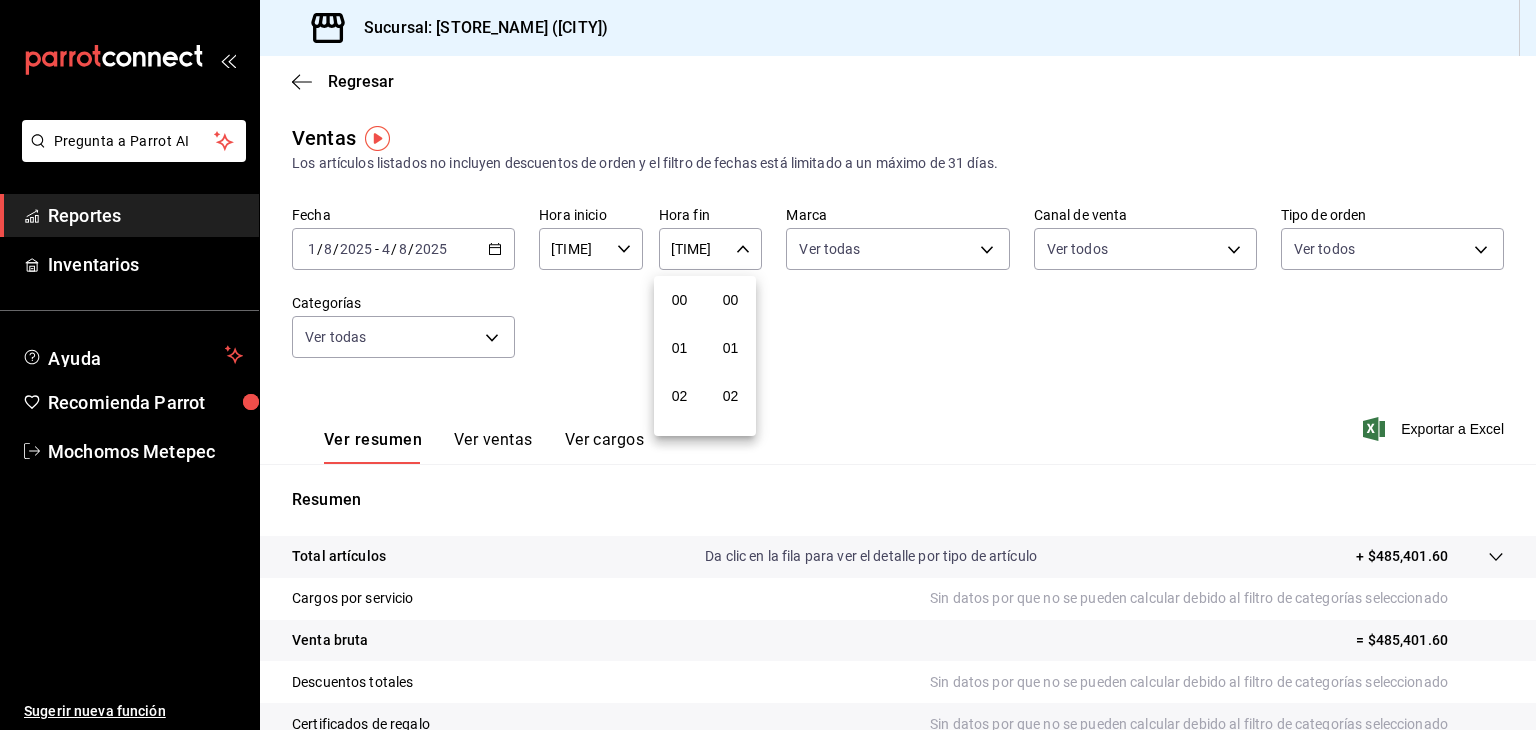 scroll, scrollTop: 1011, scrollLeft: 0, axis: vertical 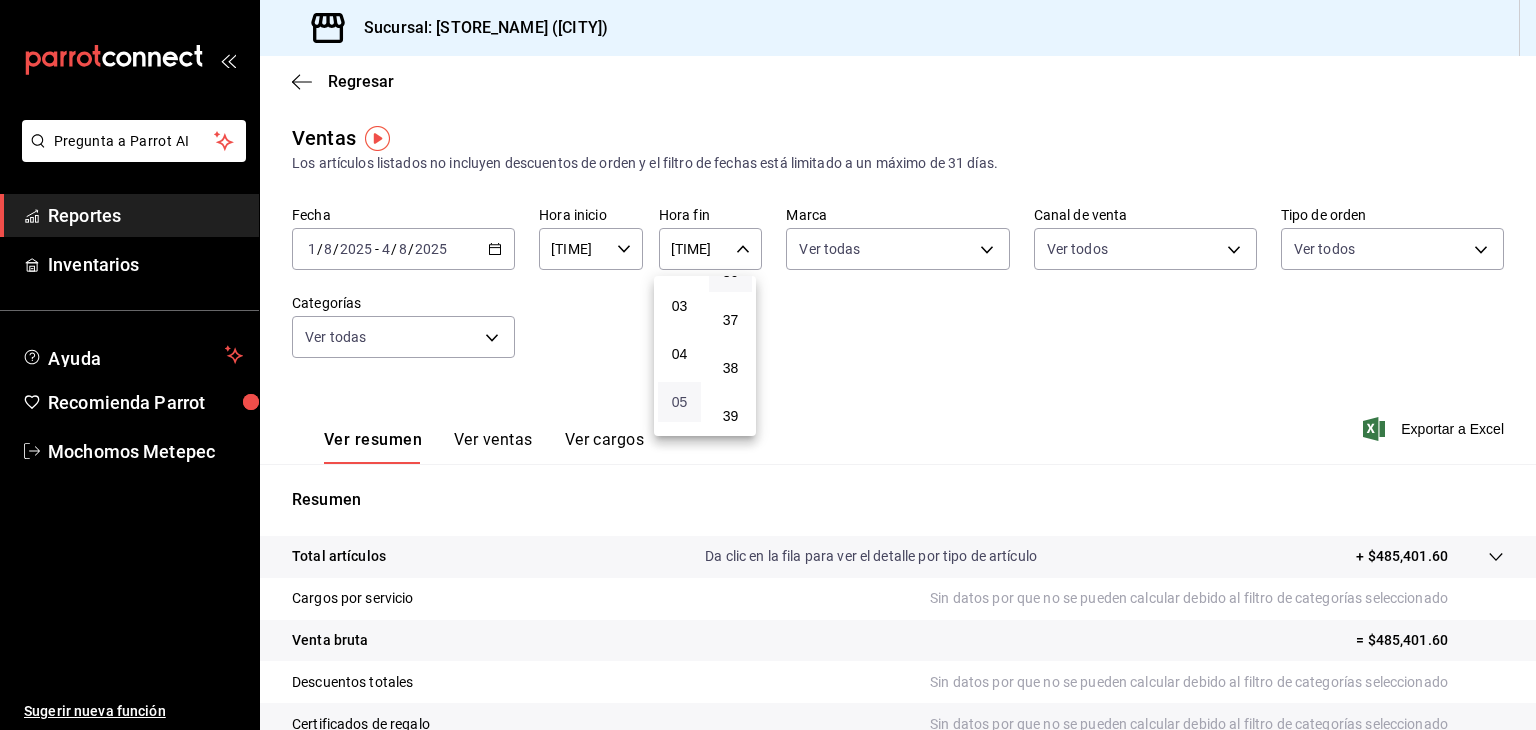 click on "05" at bounding box center (679, 402) 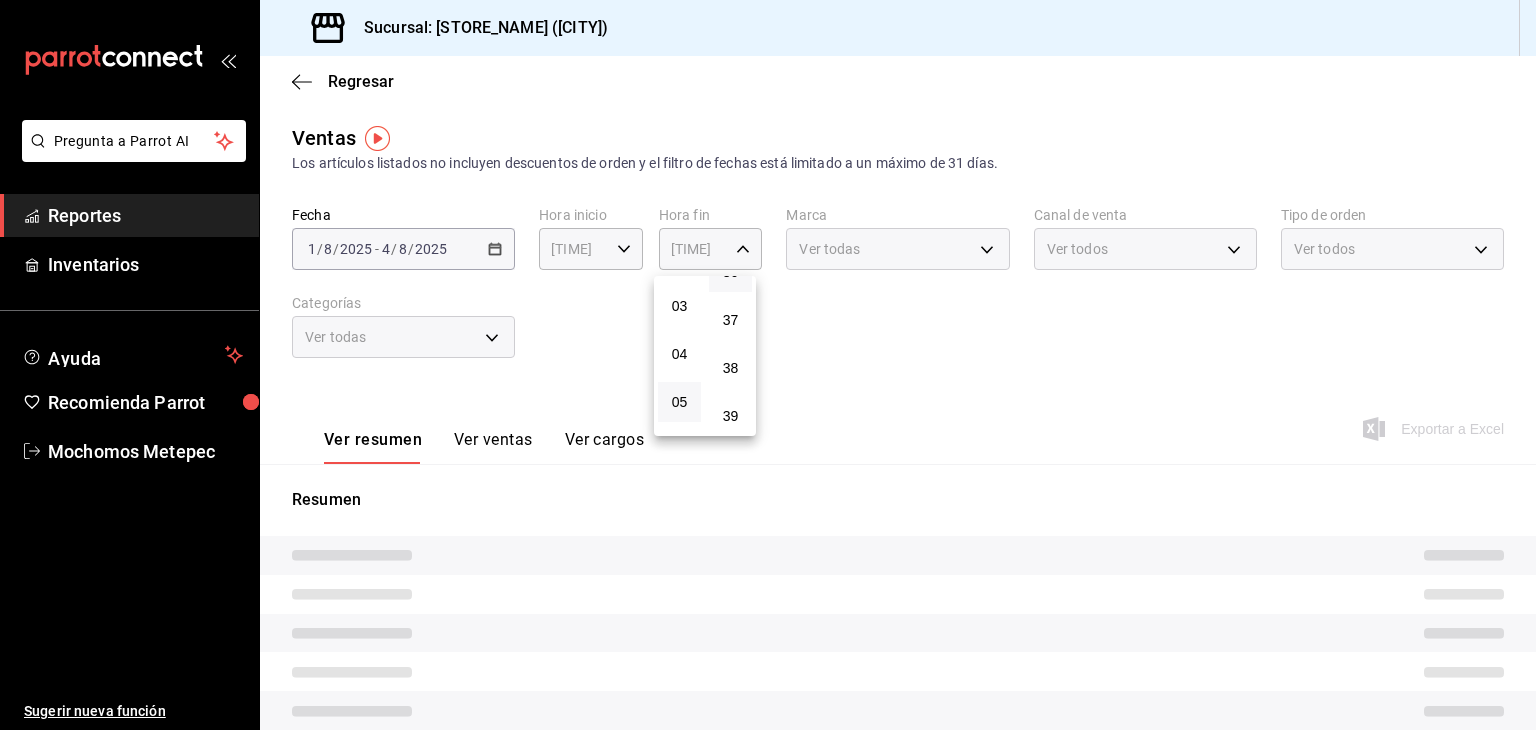 click at bounding box center (768, 365) 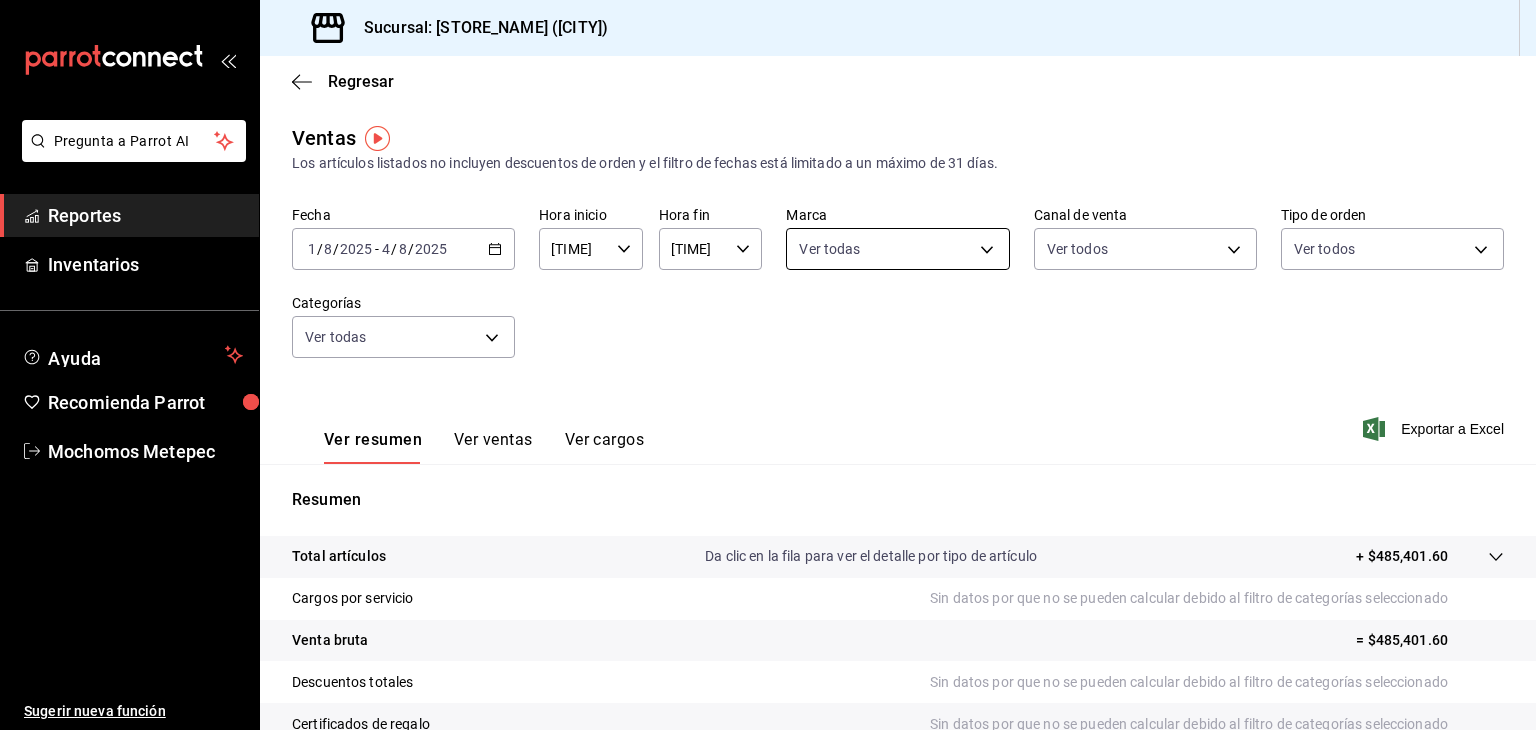click on "Pregunta a Parrot AI Reportes Inventarios Ayuda Recomienda Parrot [STORE_NAME] [CITY] Sugerir nueva función Sucursal: [STORE_NAME] ([CITY]) Regresar Ventas Los artículos listados no incluyen descuentos de orden y el filtro de fechas está limitado a un máximo de 31 días. Fecha [DATE] [DATE] - [DATE] Hora inicio [TIME] Hora inicio Hora fin [TIME] Hora fin Marca Ver todas [UUID] Canal de venta Ver todos PARROT,UBER_EATS,RAPPI,DIDI_FOOD,ONLINE Tipo de orden Ver todos [UUID],[UUID],[EXTERNAL] Categorías Ver todas Ver resumen Ver ventas Ver cargos Exportar a Excel Resumen Total artículos Da clic en la fila para ver el detalle por tipo de artículo Cargos por servicio Sin datos por que no se pueden calcular debido al filtro de categorías seleccionado Venta bruta Descuentos totales Sin datos por que no se pueden calcular debido al filtro de categorías seleccionado" at bounding box center [768, 365] 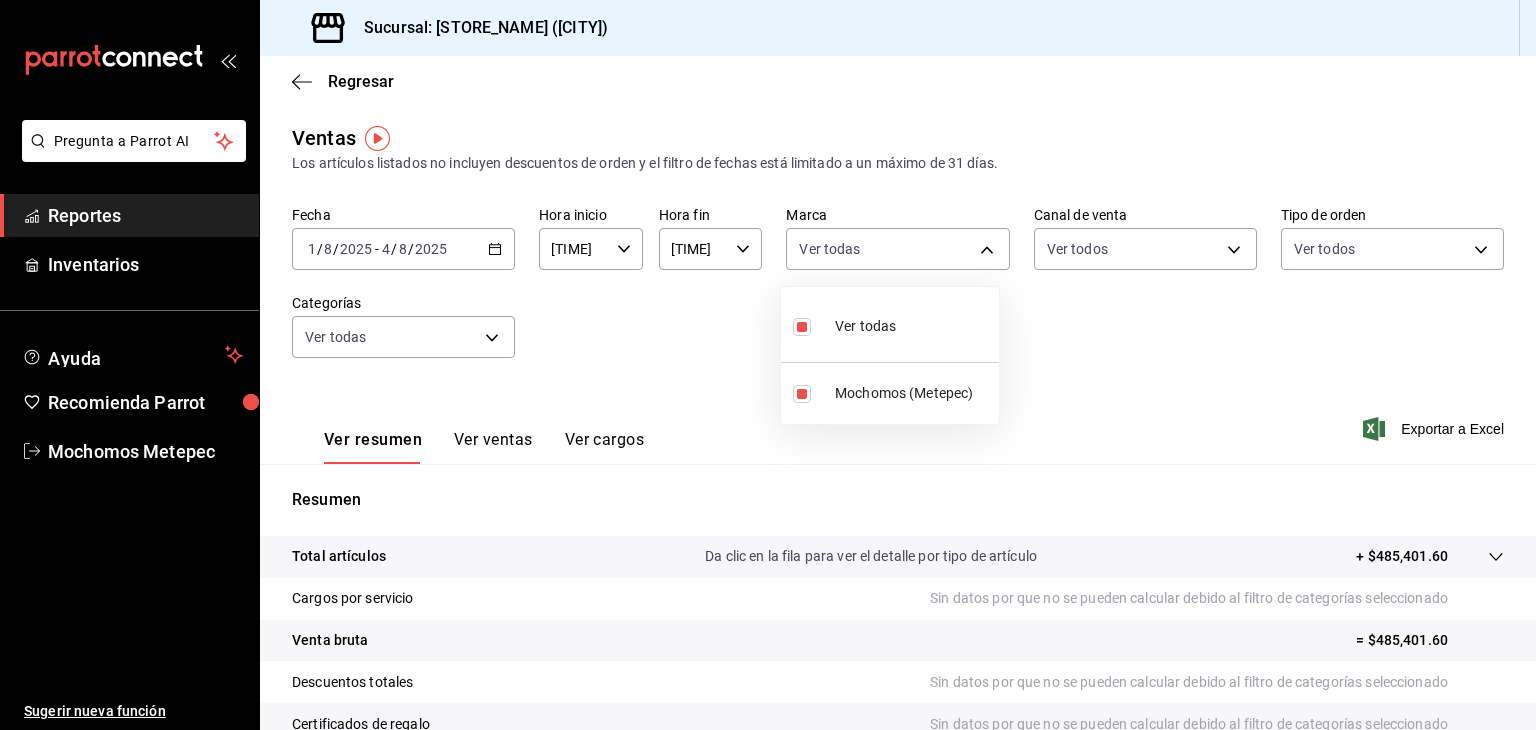 click at bounding box center [768, 365] 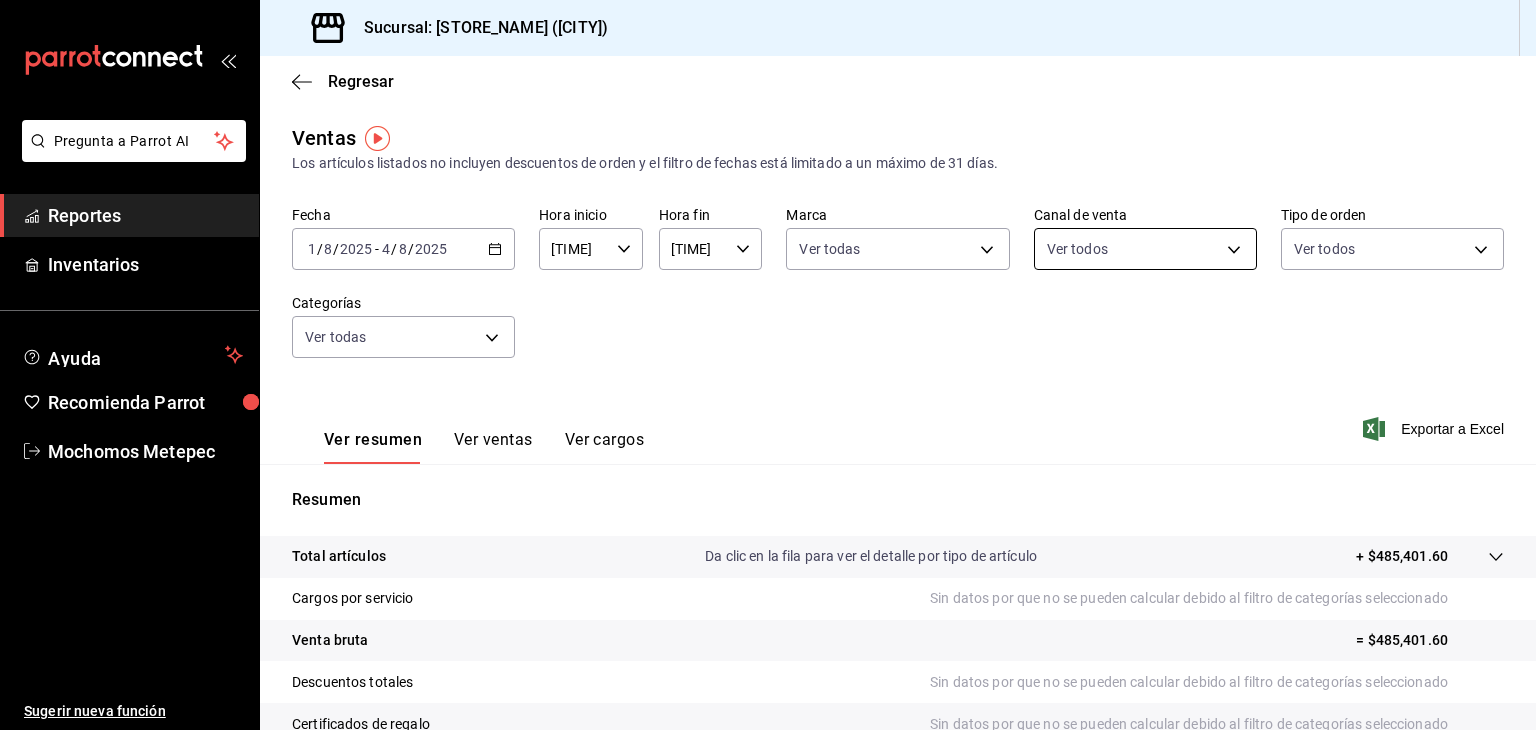 click on "Pregunta a Parrot AI Reportes Inventarios Ayuda Recomienda Parrot [STORE_NAME] [CITY] Sugerir nueva función Sucursal: [STORE_NAME] ([CITY]) Regresar Ventas Los artículos listados no incluyen descuentos de orden y el filtro de fechas está limitado a un máximo de 31 días. Fecha [DATE] [DATE] - [DATE] Hora inicio [TIME] Hora inicio Hora fin [TIME] Hora fin Marca Ver todas [UUID] Canal de venta Ver todos PARROT,UBER_EATS,RAPPI,DIDI_FOOD,ONLINE Tipo de orden Ver todos [UUID],[UUID],[EXTERNAL] Categorías Ver todas Ver resumen Ver ventas Ver cargos Exportar a Excel Resumen Total artículos Da clic en la fila para ver el detalle por tipo de artículo Cargos por servicio Sin datos por que no se pueden calcular debido al filtro de categorías seleccionado Venta bruta Descuentos totales Sin datos por que no se pueden calcular debido al filtro de categorías seleccionado" at bounding box center (768, 365) 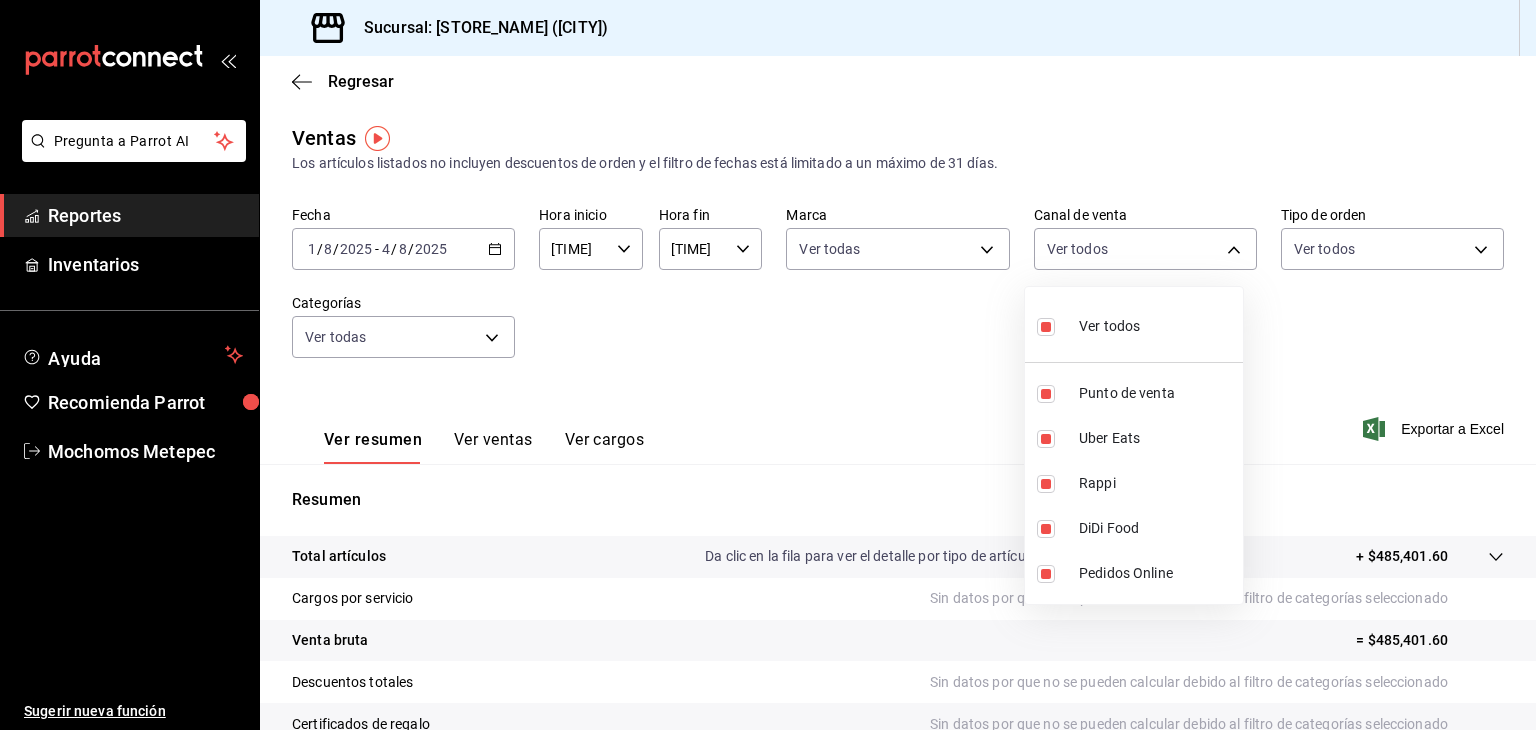 click at bounding box center [768, 365] 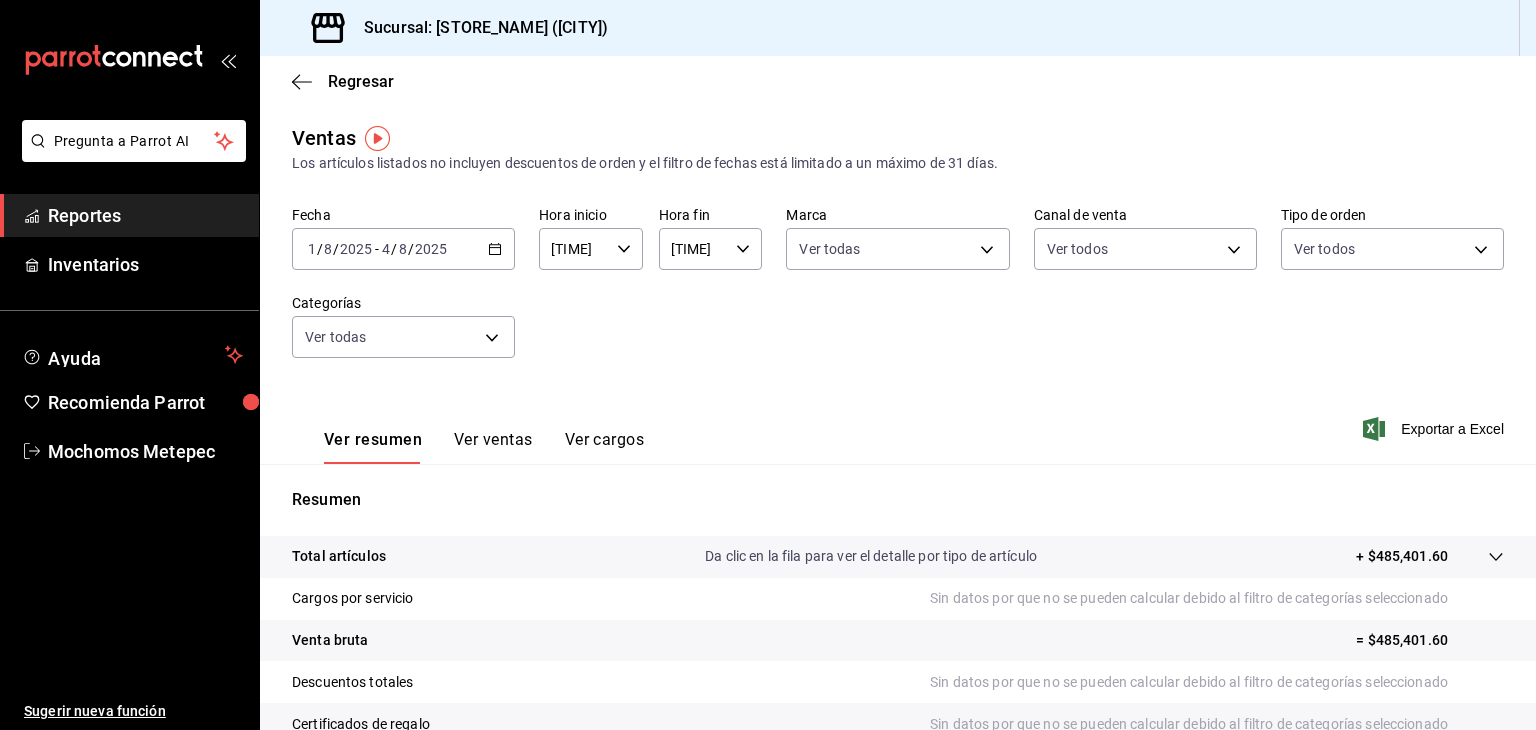 click on "Pregunta a Parrot AI Reportes Inventarios Ayuda Recomienda Parrot [STORE_NAME] [CITY] Sugerir nueva función Sucursal: [STORE_NAME] ([CITY]) Regresar Ventas Los artículos listados no incluyen descuentos de orden y el filtro de fechas está limitado a un máximo de 31 días. Fecha [DATE] [DATE] - [DATE] Hora inicio [TIME] Hora inicio Hora fin [TIME] Hora fin Marca Ver todas [UUID] Canal de venta Ver todos PARROT,UBER_EATS,RAPPI,DIDI_FOOD,ONLINE Tipo de orden Ver todos [UUID],[UUID],[EXTERNAL] Categorías Ver todas Ver resumen Ver ventas Ver cargos Exportar a Excel Resumen Total artículos Da clic en la fila para ver el detalle por tipo de artículo Cargos por servicio Sin datos por que no se pueden calcular debido al filtro de categorías seleccionado Venta bruta Descuentos totales Sin datos por que no se pueden calcular debido al filtro de categorías seleccionado" at bounding box center (768, 365) 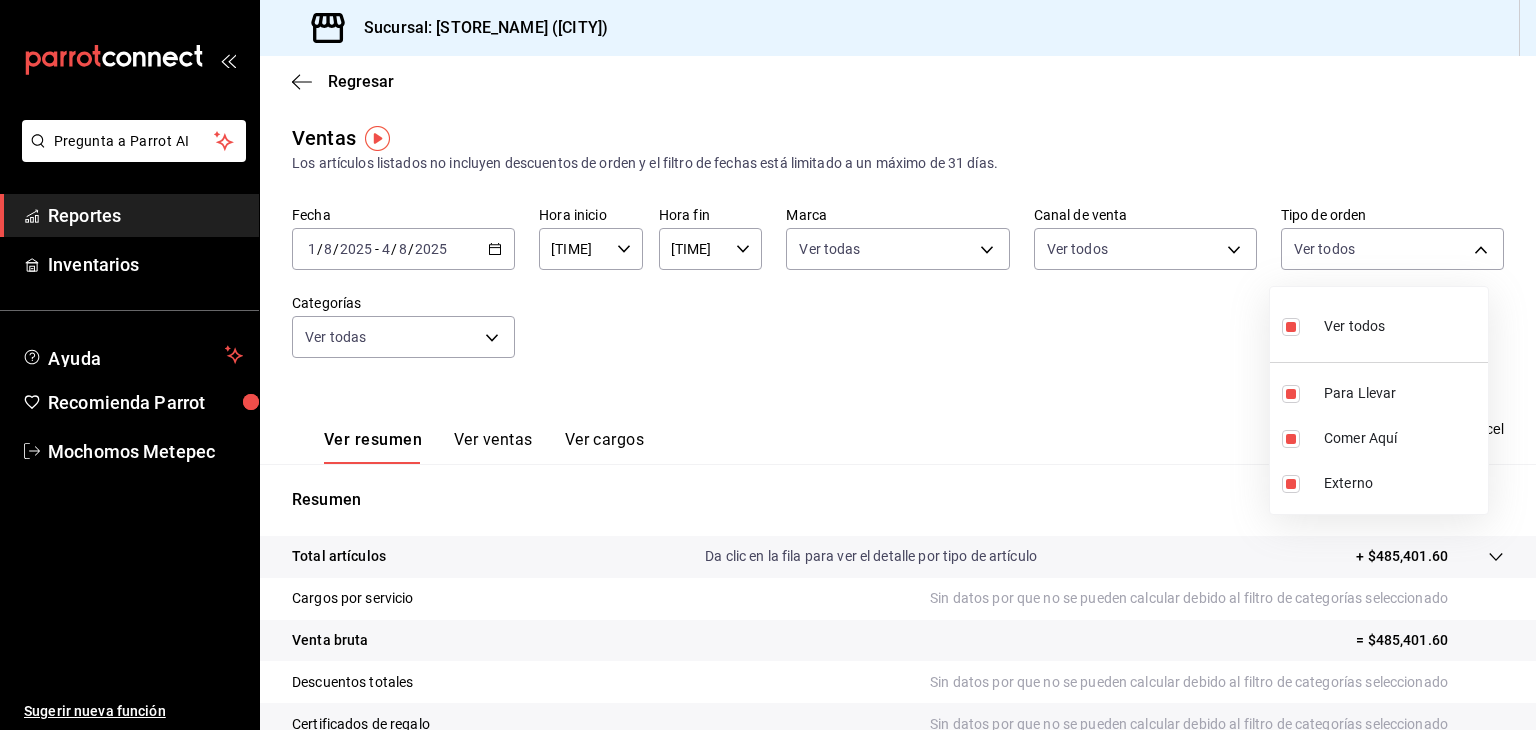 click at bounding box center (768, 365) 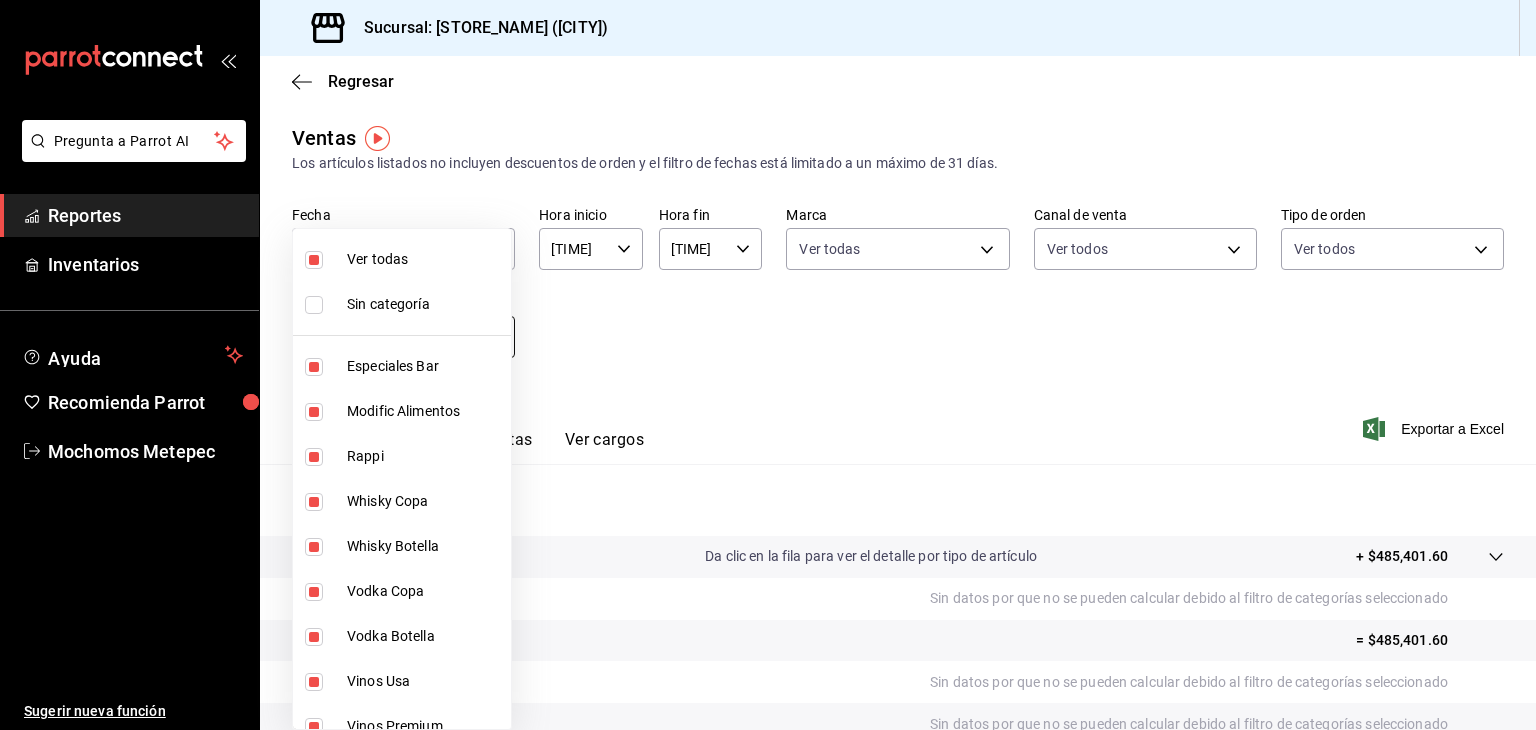 click on "Pregunta a Parrot AI Reportes Inventarios Ayuda Recomienda Parrot [STORE_NAME] [CITY] Sugerir nueva función Sucursal: [STORE_NAME] ([CITY]) Regresar Ventas Los artículos listados no incluyen descuentos de orden y el filtro de fechas está limitado a un máximo de 31 días. Fecha [DATE] [DATE] - [DATE] Hora inicio [TIME] Hora inicio Hora fin [TIME] Hora fin Marca Ver todas [UUID] Canal de venta Ver todos PARROT,UBER_EATS,RAPPI,DIDI_FOOD,ONLINE Tipo de orden Ver todos [UUID],[UUID],[EXTERNAL] Categorías Ver todas Ver resumen Ver ventas Ver cargos Exportar a Excel Resumen Total artículos Da clic en la fila para ver el detalle por tipo de artículo Cargos por servicio Sin datos por que no se pueden calcular debido al filtro de categorías seleccionado Venta bruta Descuentos totales Sin datos por que no se pueden calcular debido al filtro de categorías seleccionado" at bounding box center [768, 365] 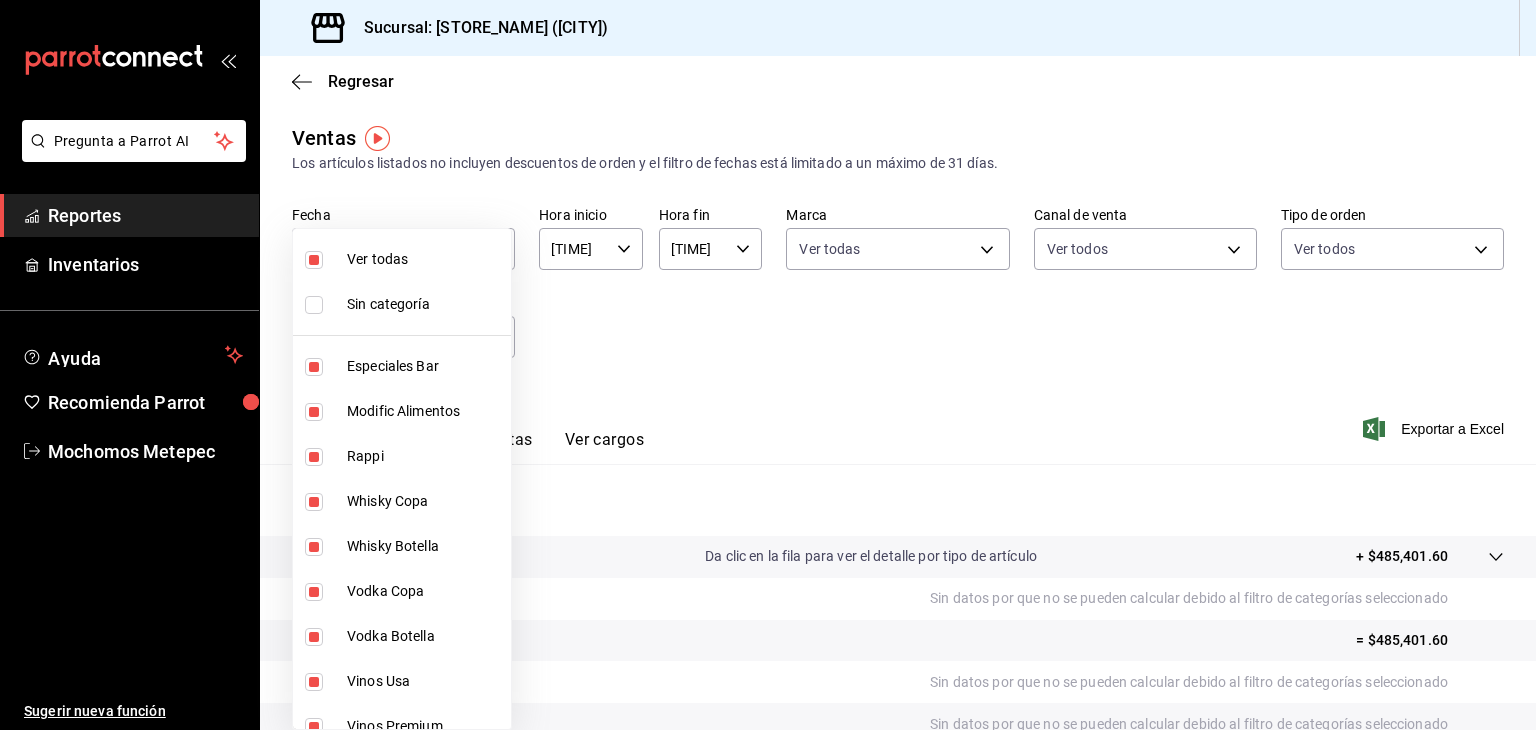 click at bounding box center [768, 365] 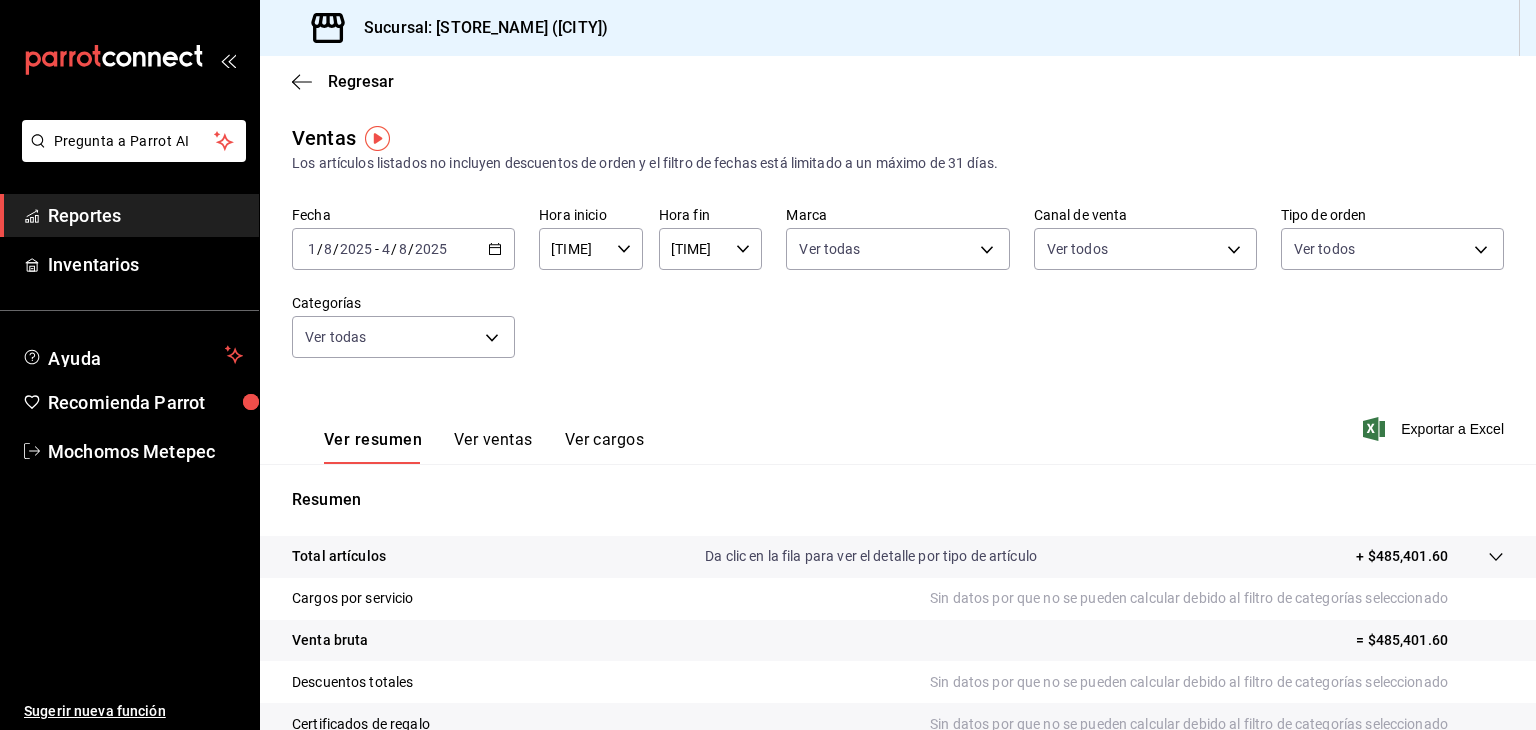 click on "Exportar a Excel" at bounding box center [1435, 429] 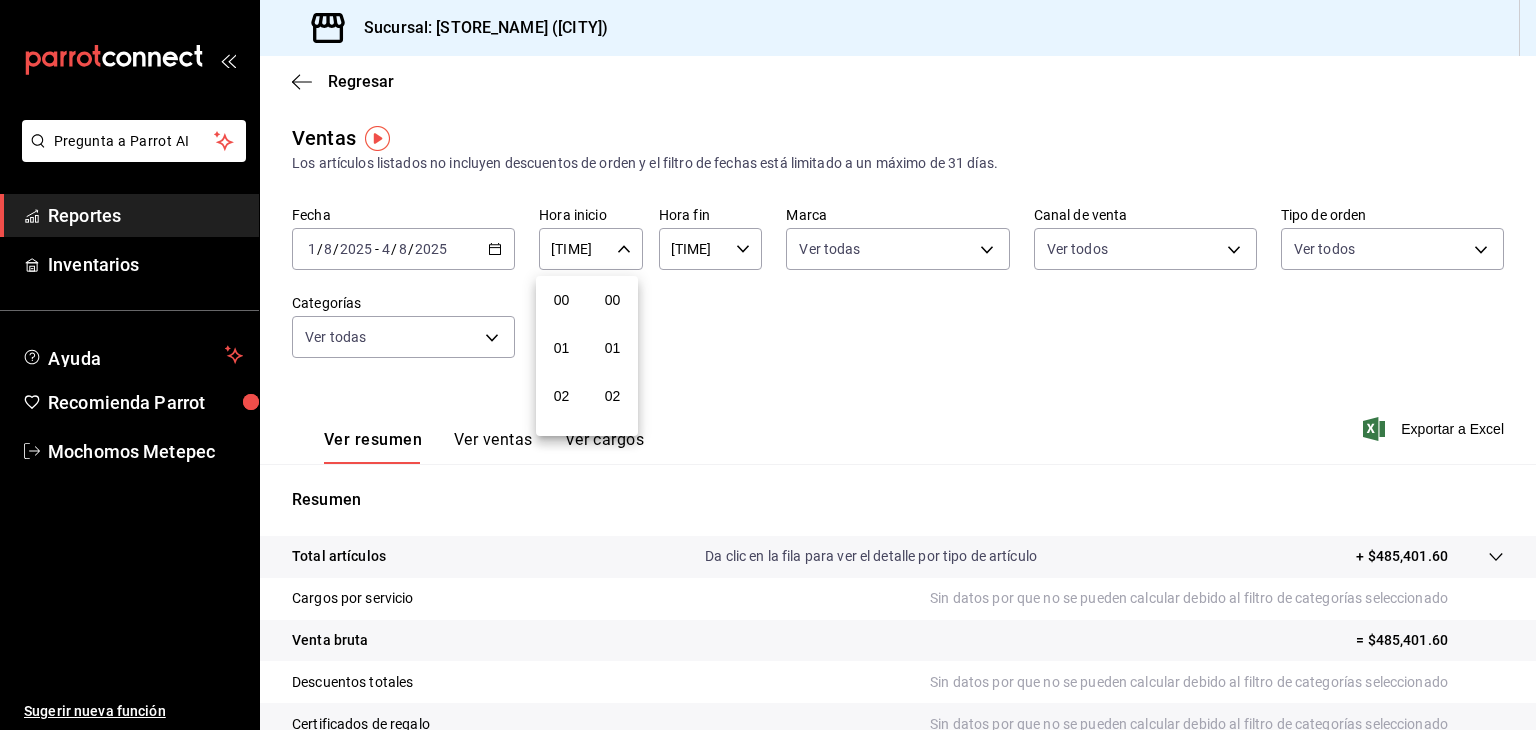 scroll, scrollTop: 1011, scrollLeft: 0, axis: vertical 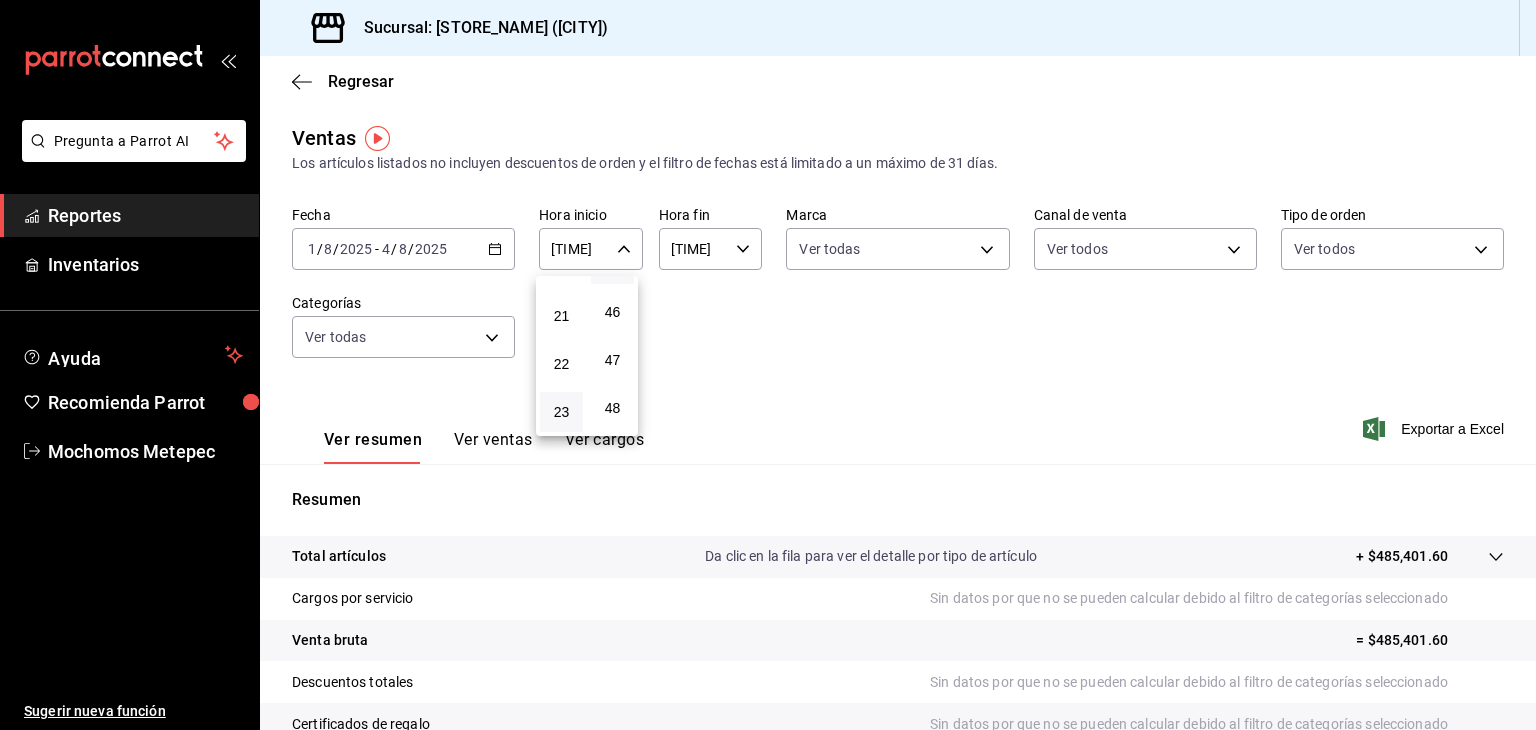click at bounding box center [768, 365] 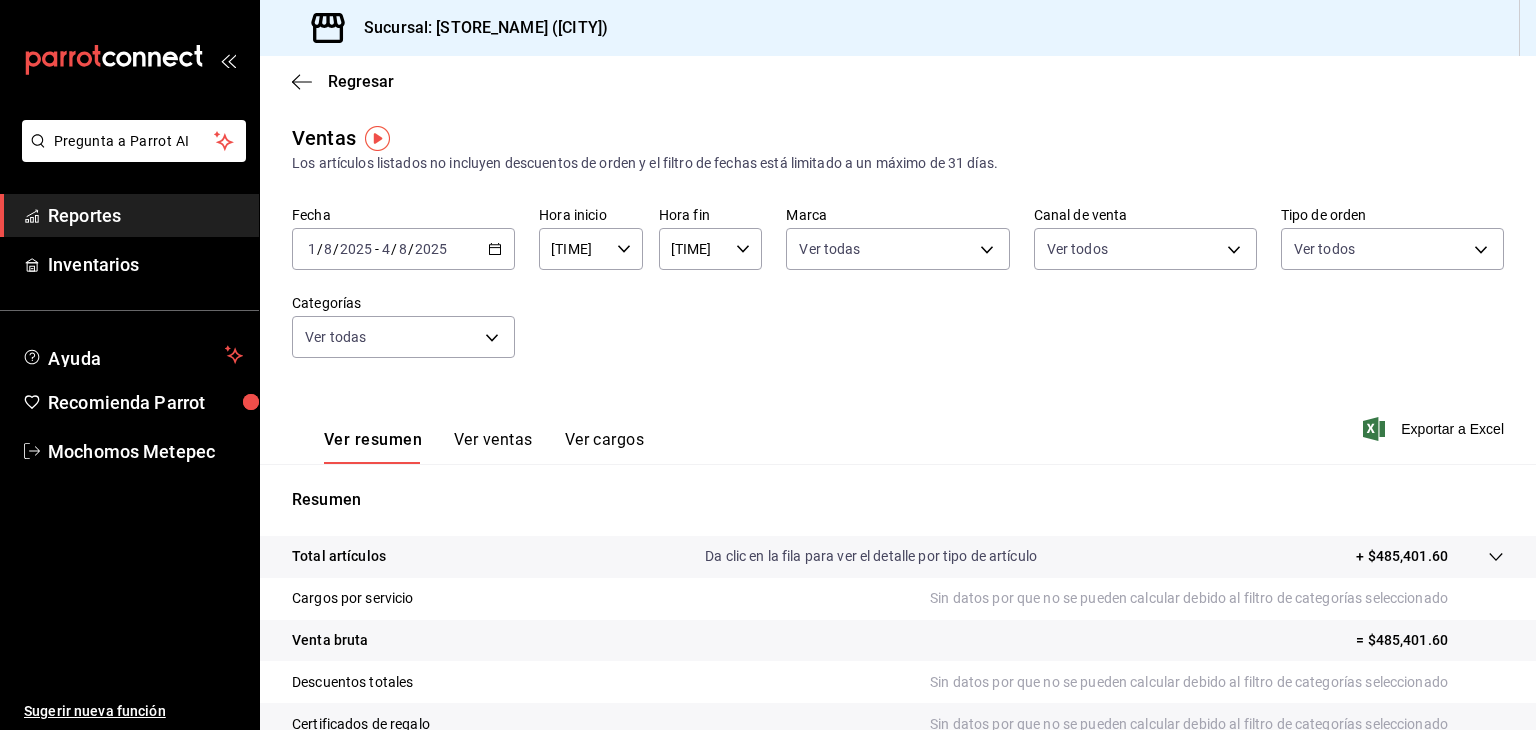 click 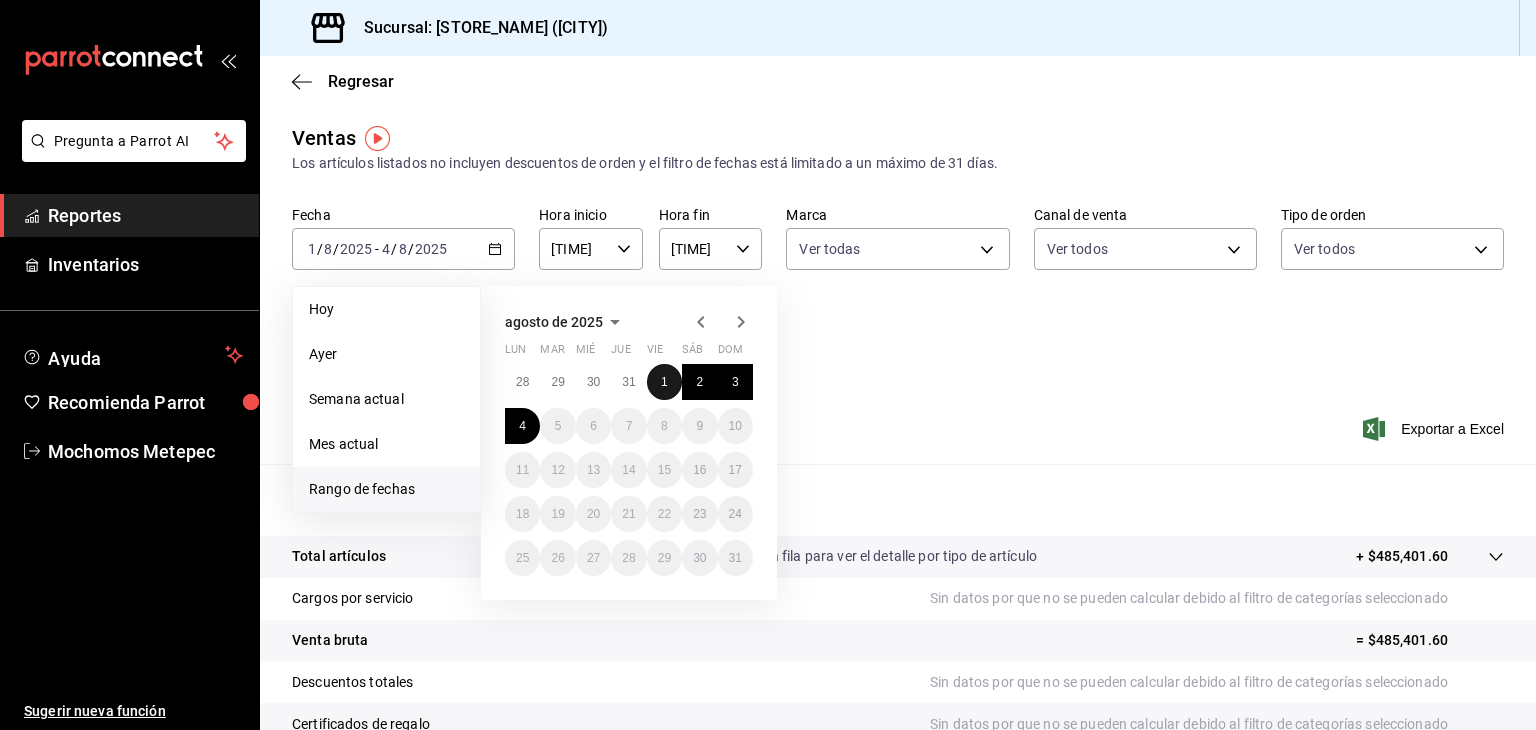 click on "1" at bounding box center (664, 382) 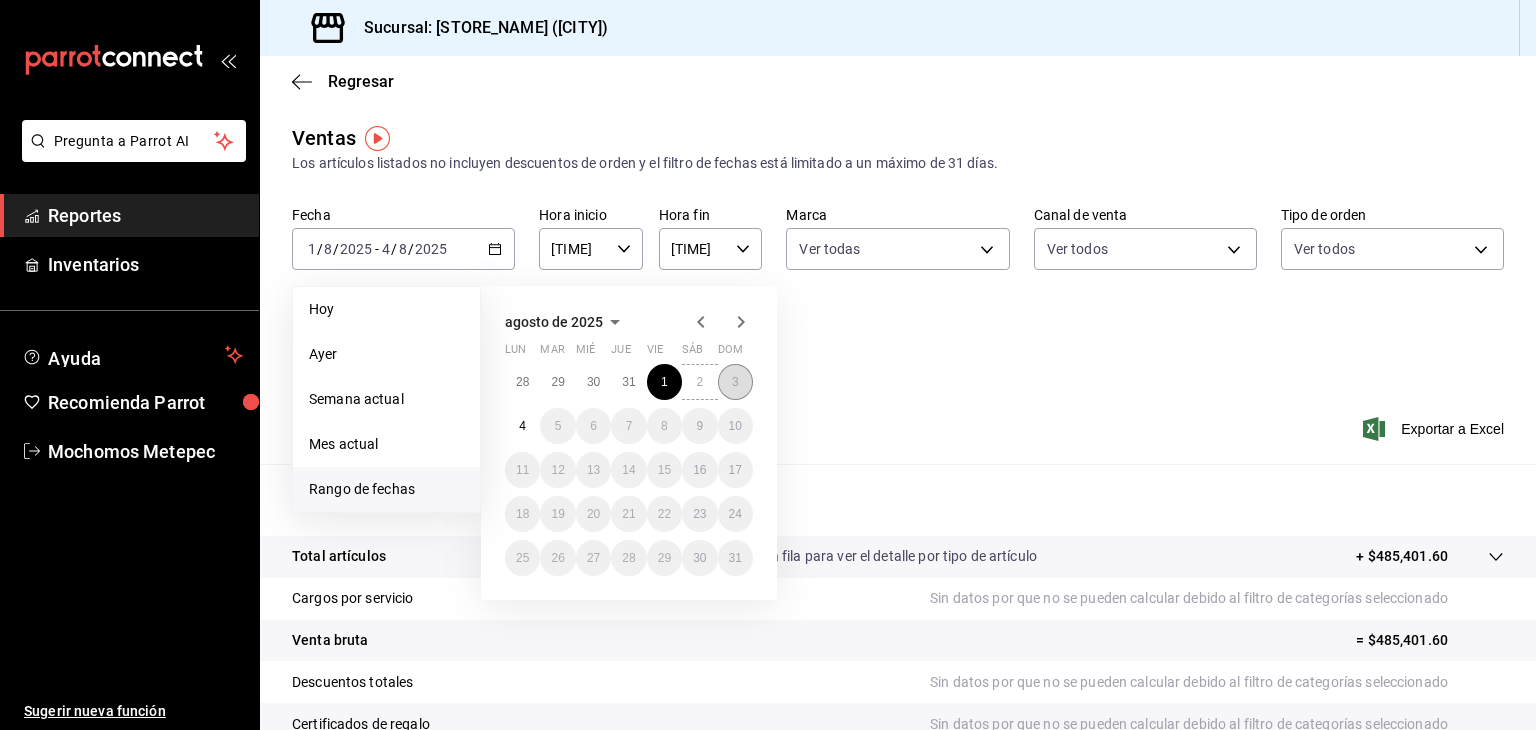 click on "3" at bounding box center (735, 382) 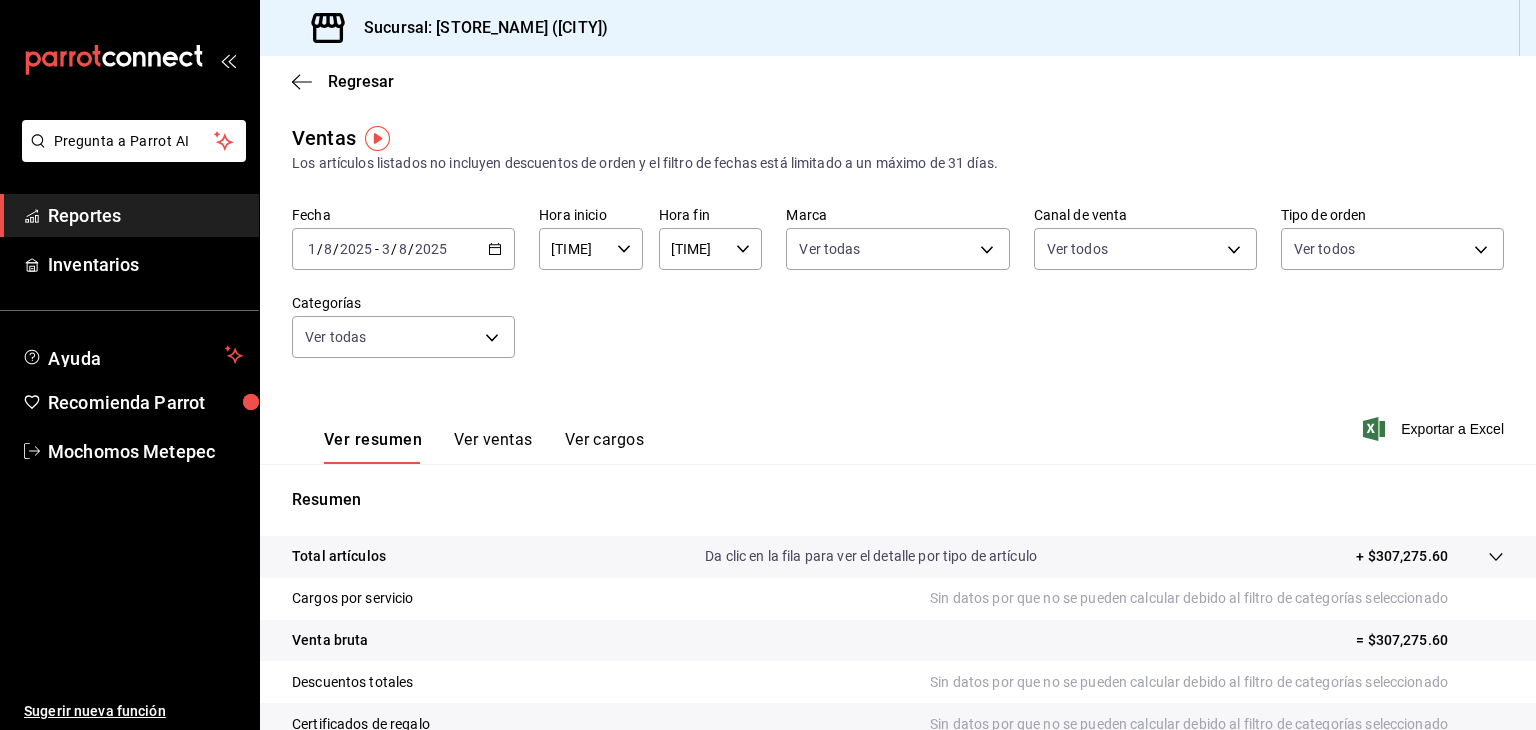 click on "[TIME] Hora inicio" at bounding box center [591, 249] 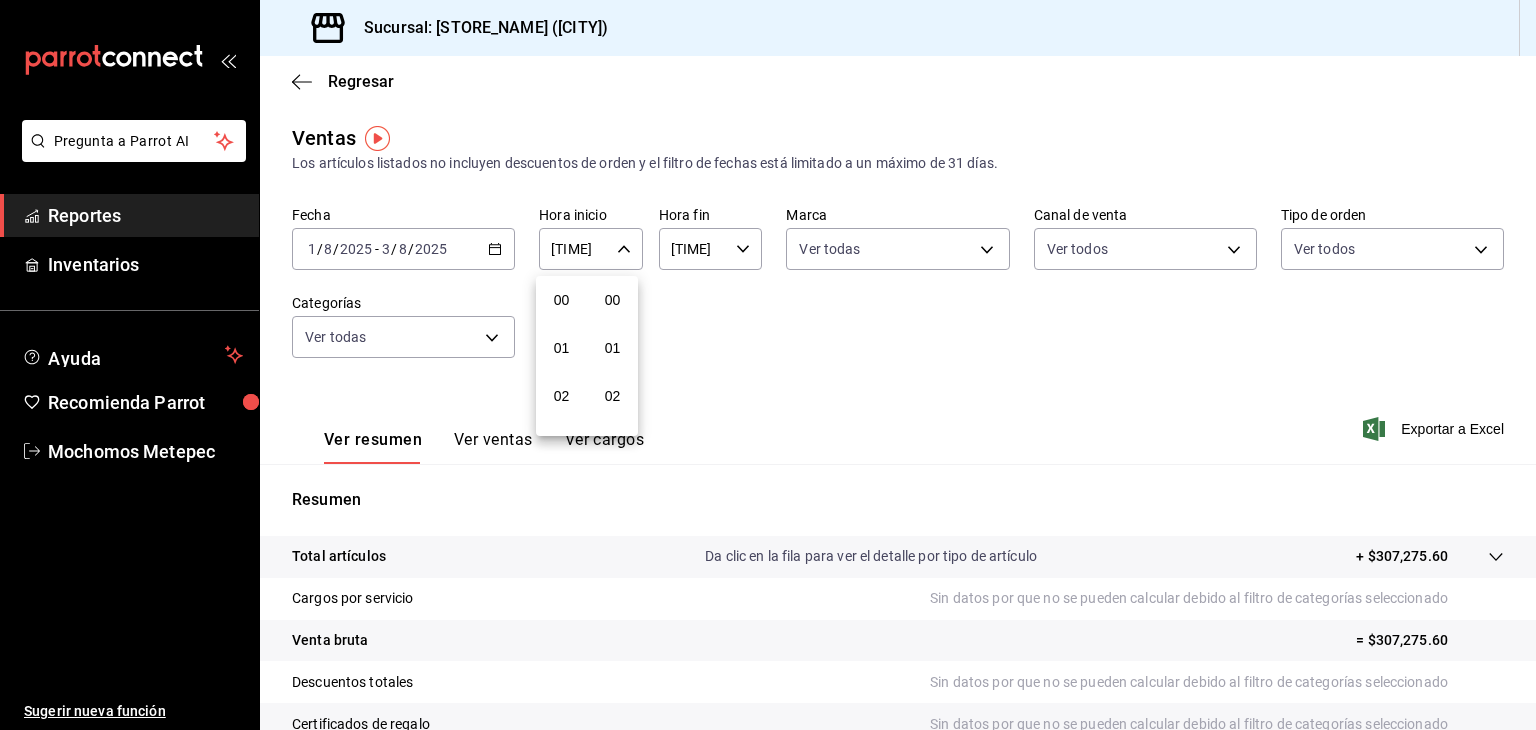 scroll, scrollTop: 1011, scrollLeft: 0, axis: vertical 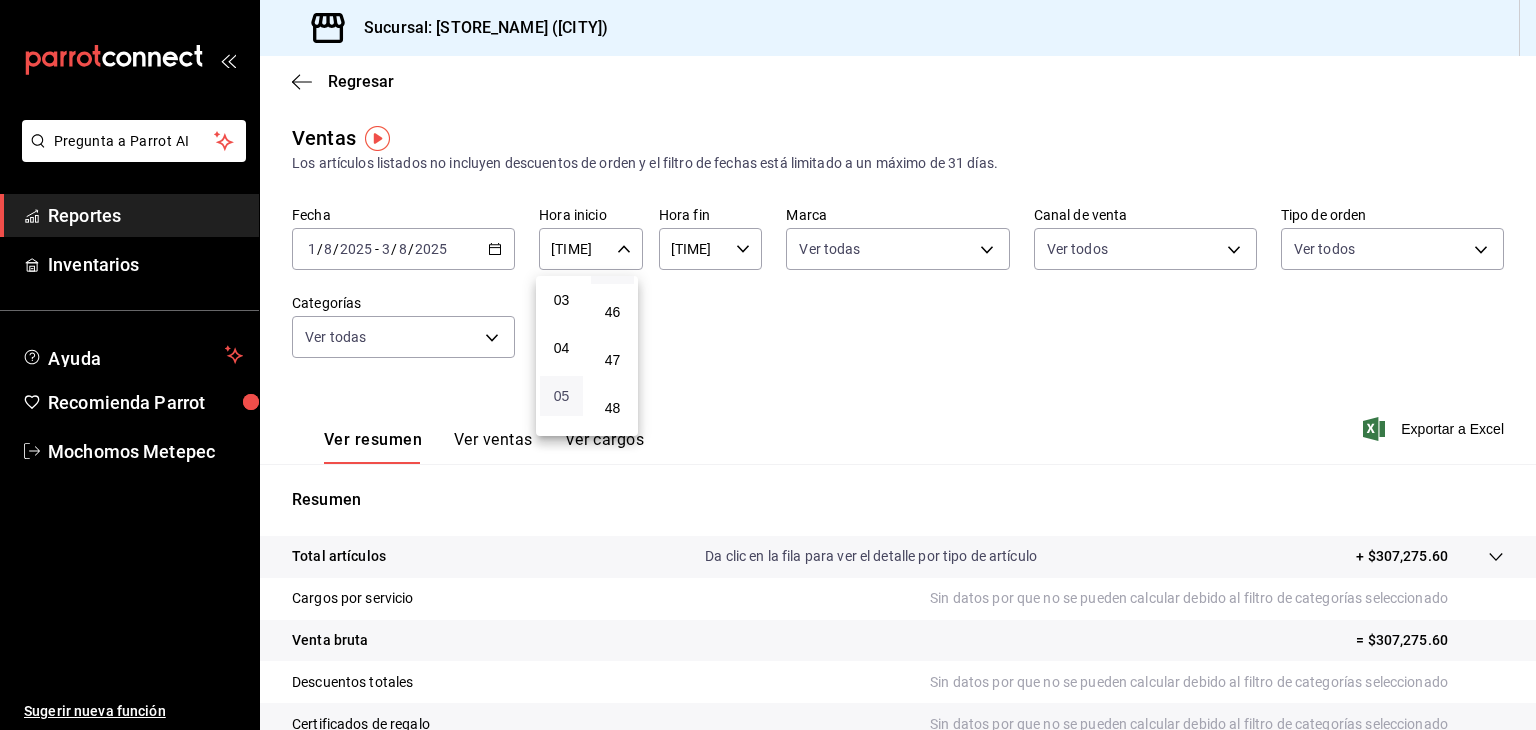 click on "05" at bounding box center [561, 396] 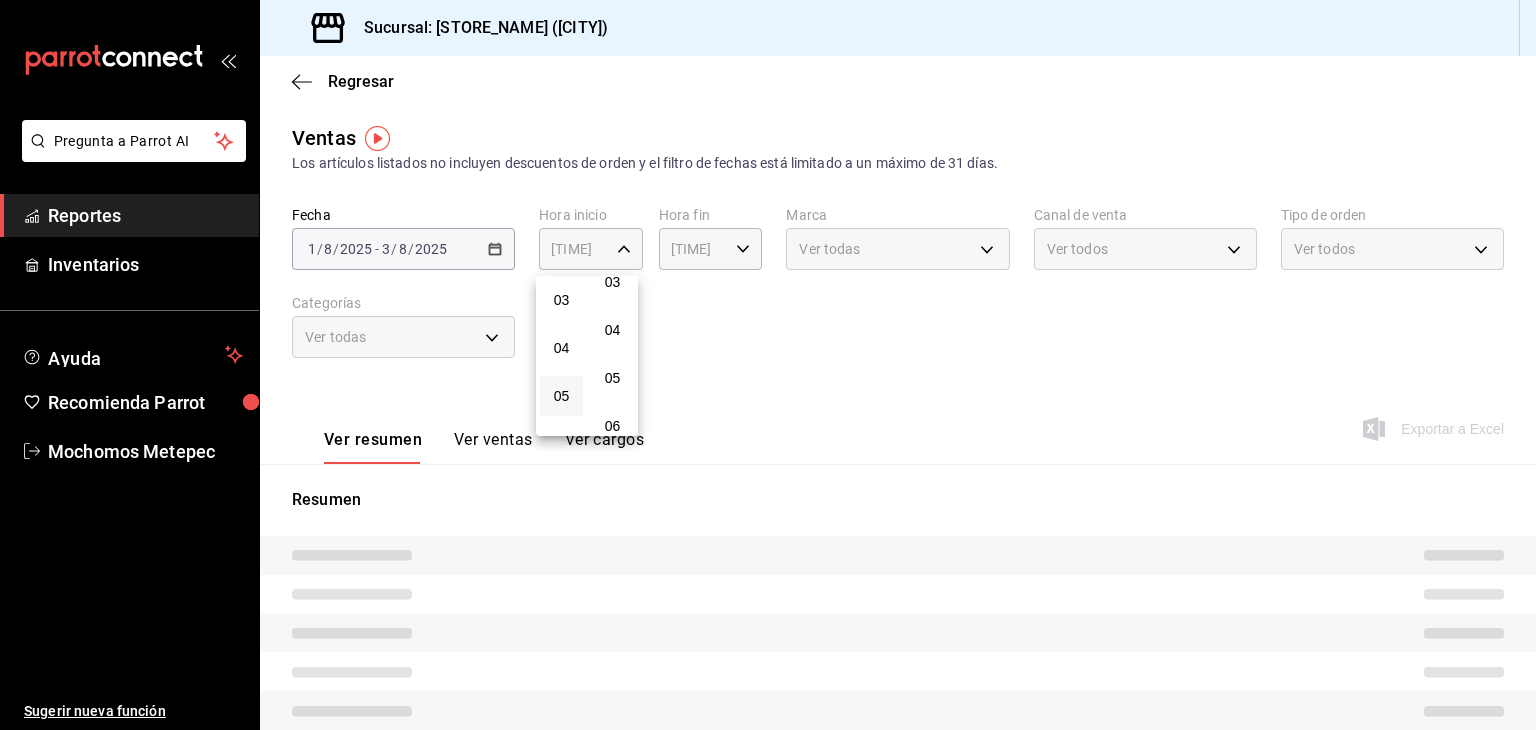 scroll, scrollTop: 0, scrollLeft: 0, axis: both 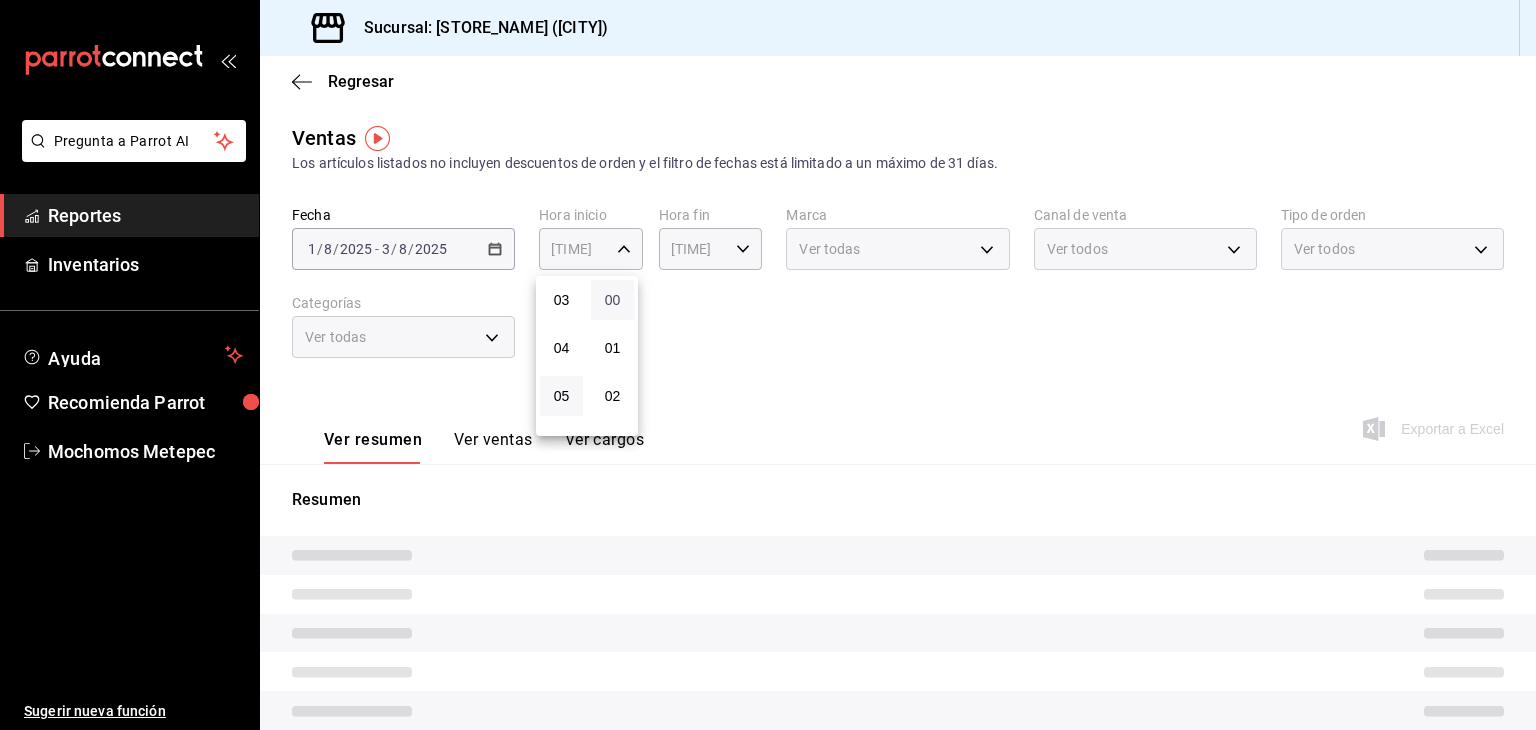 click on "00" at bounding box center [612, 300] 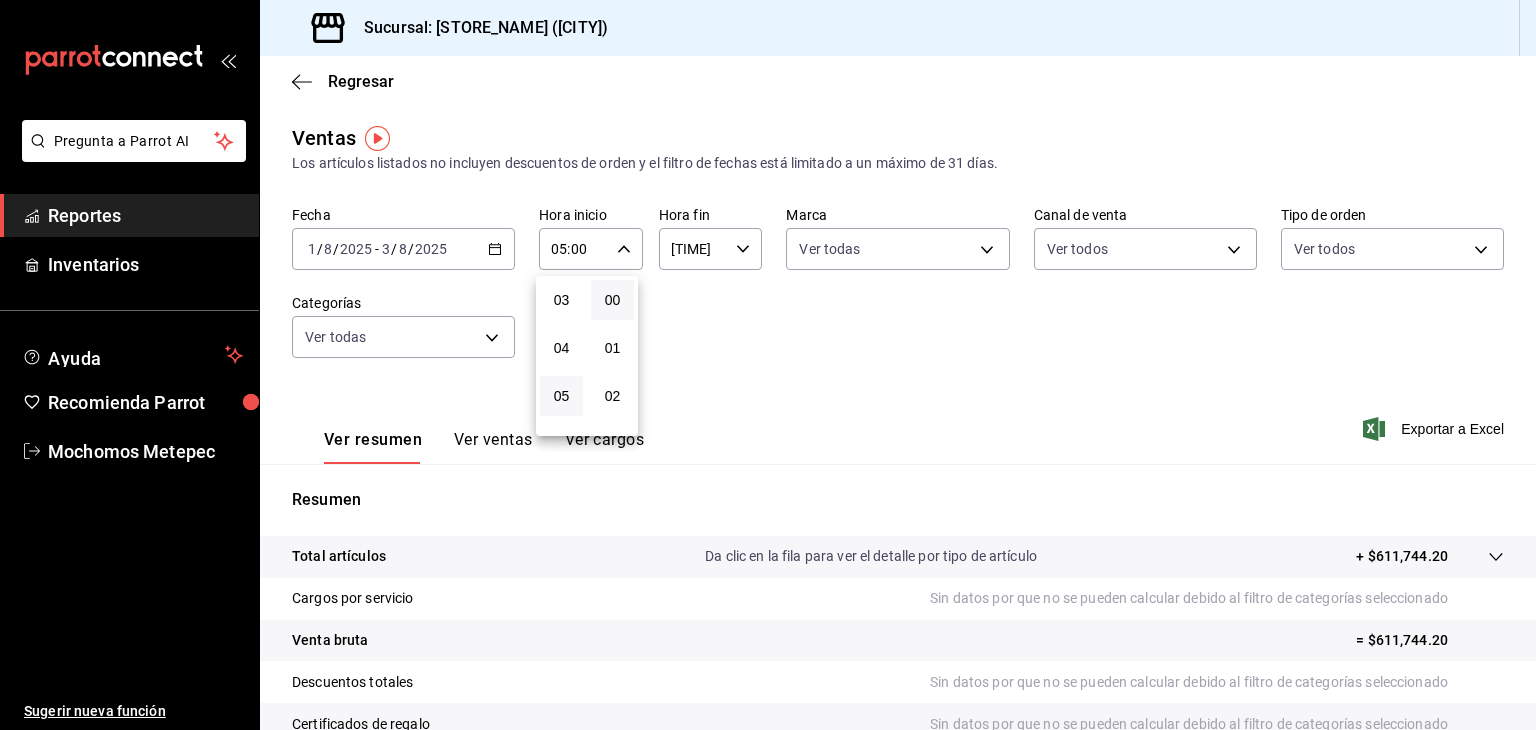 click at bounding box center [768, 365] 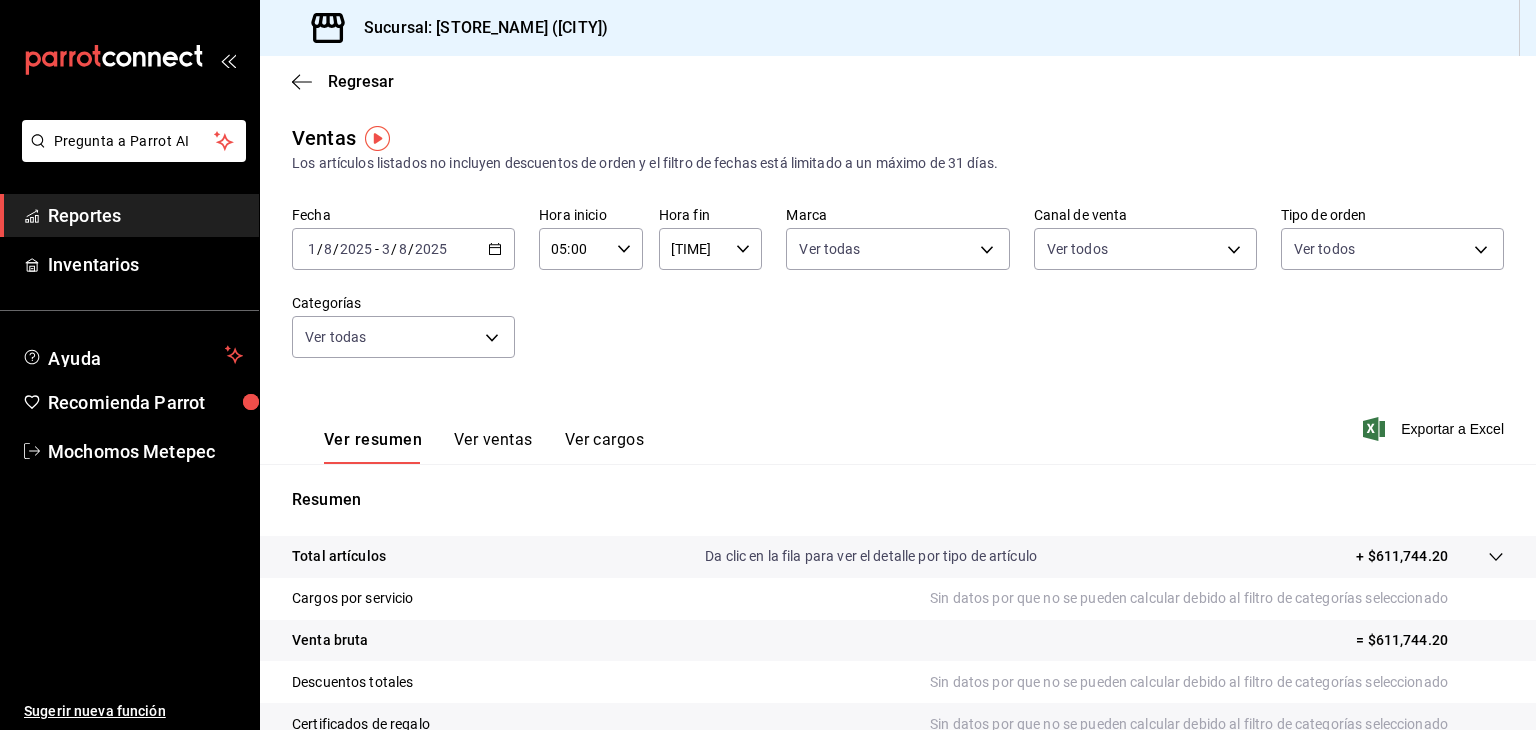 click 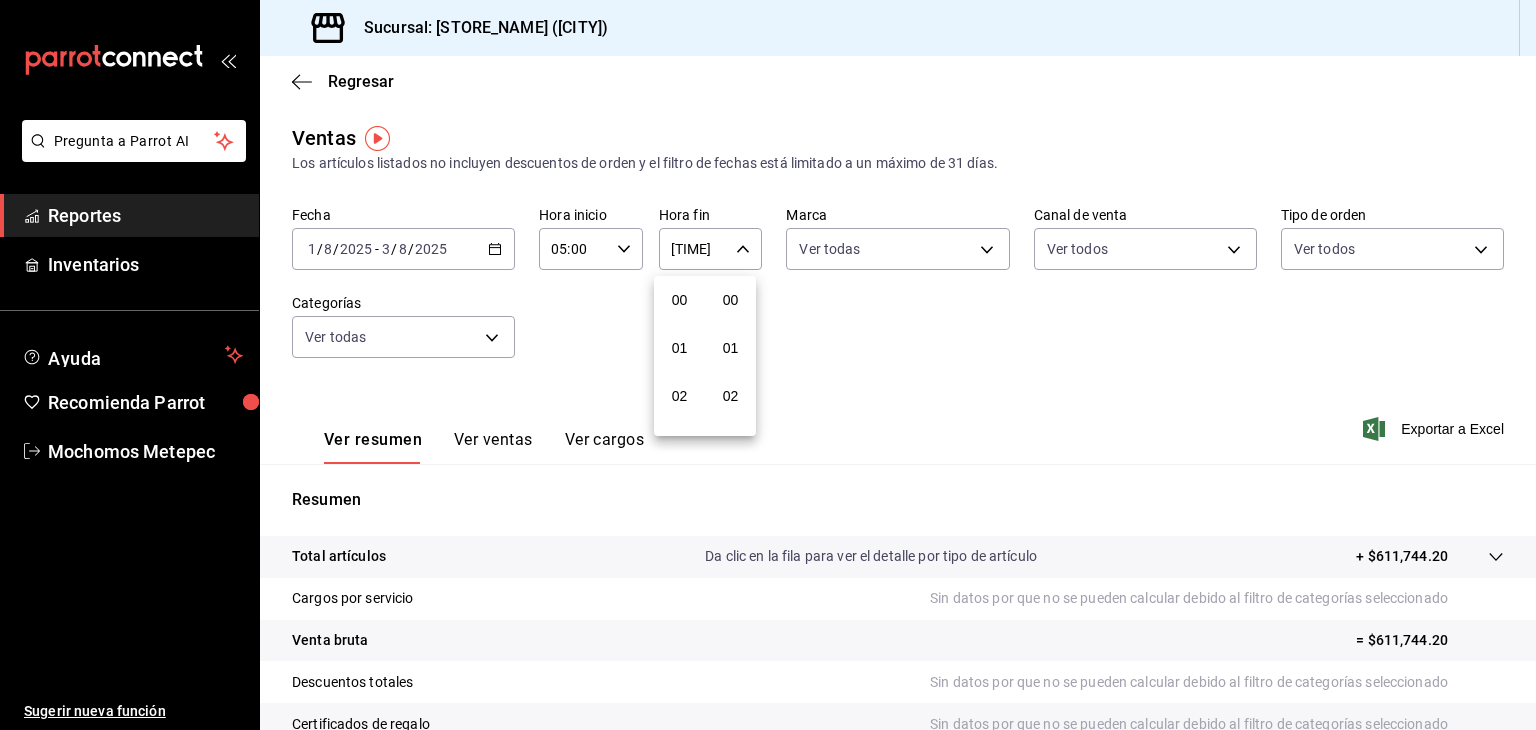 scroll, scrollTop: 244, scrollLeft: 0, axis: vertical 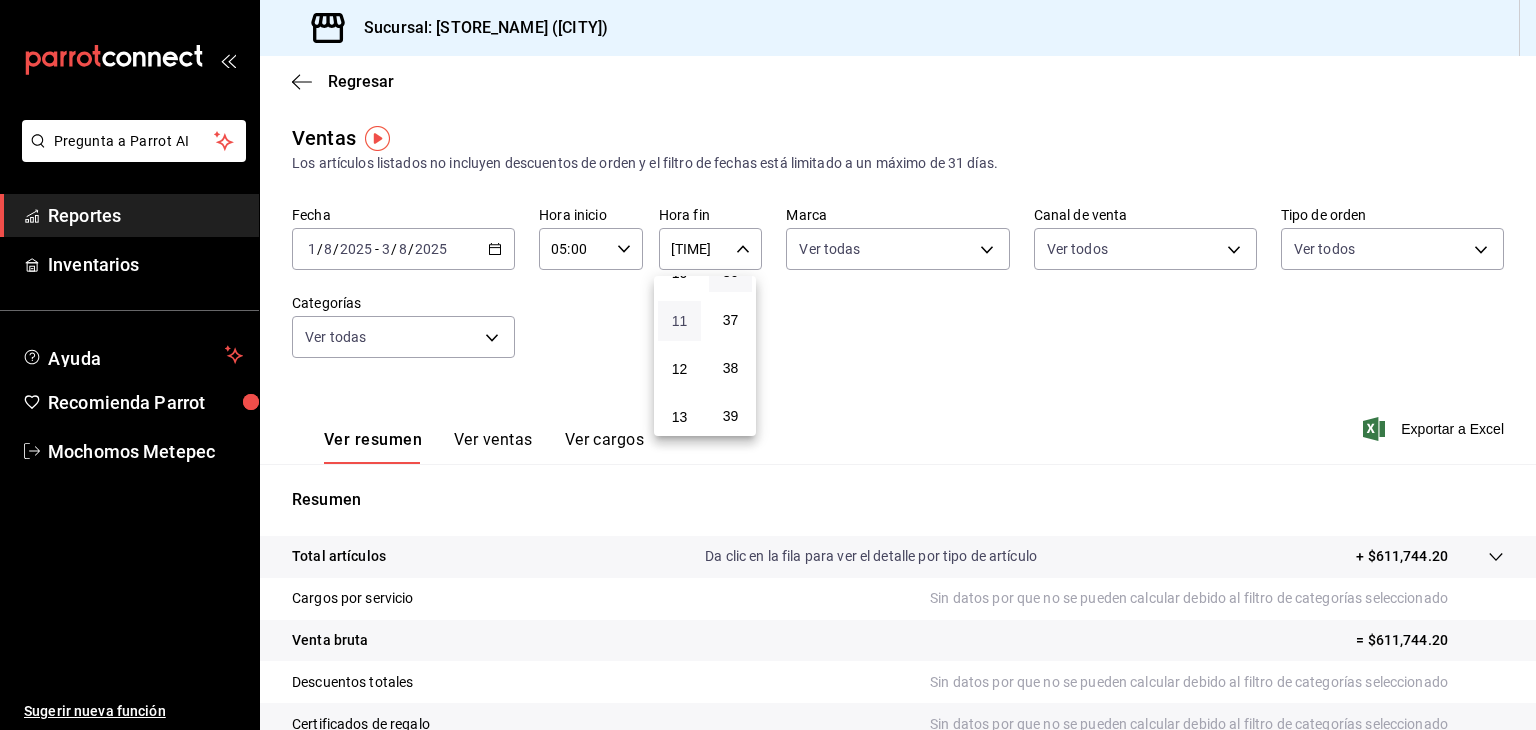 click on "11" at bounding box center [679, 321] 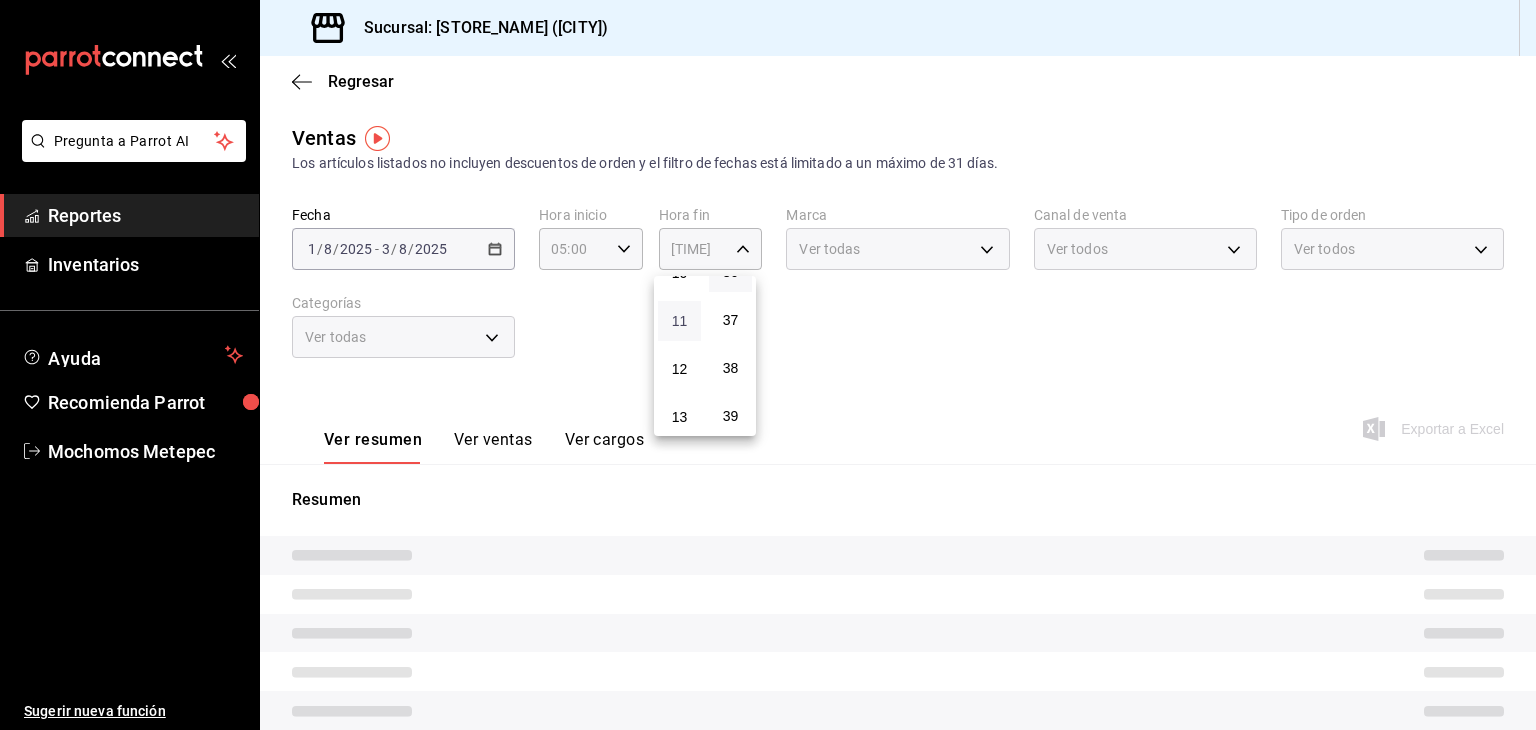 scroll, scrollTop: 1011, scrollLeft: 0, axis: vertical 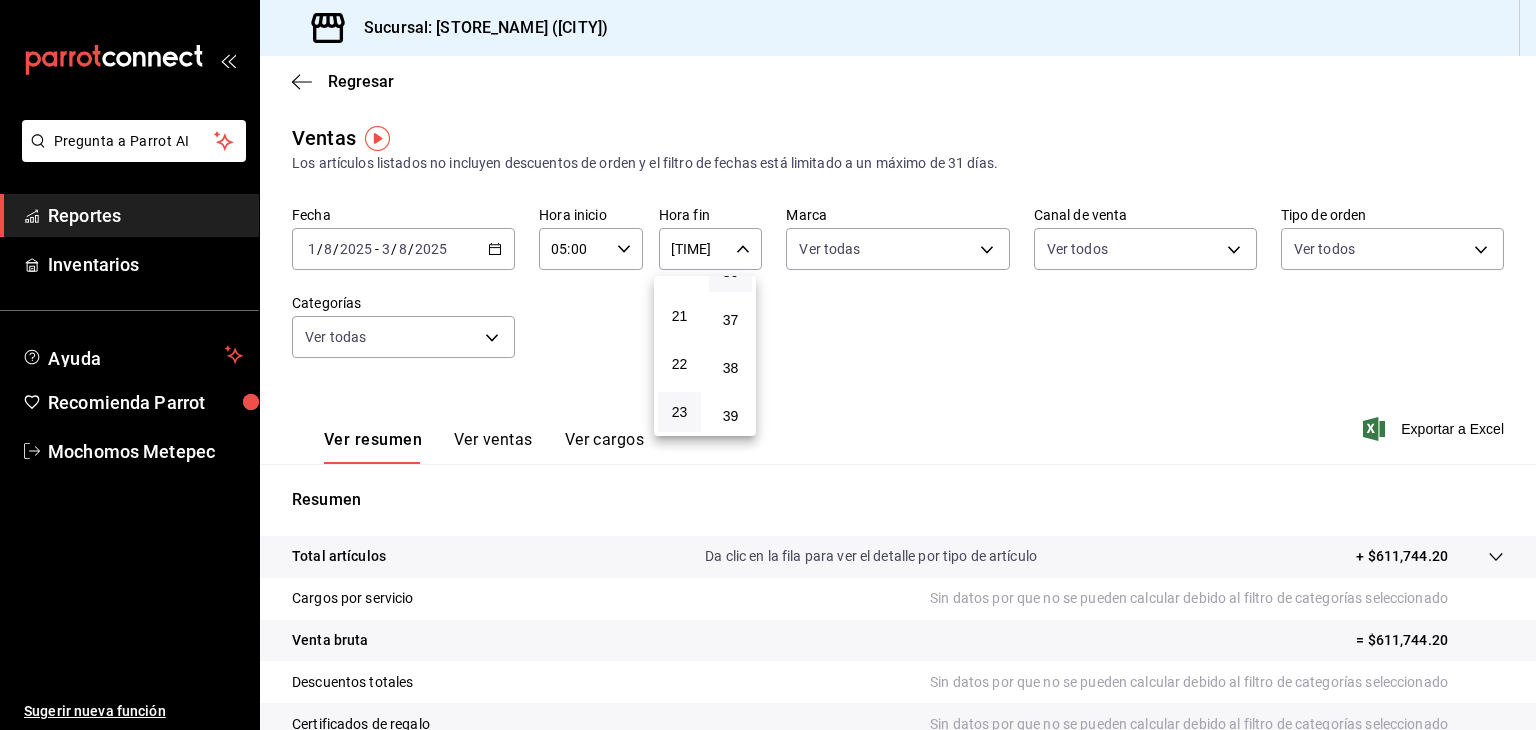 click on "23" at bounding box center (679, 412) 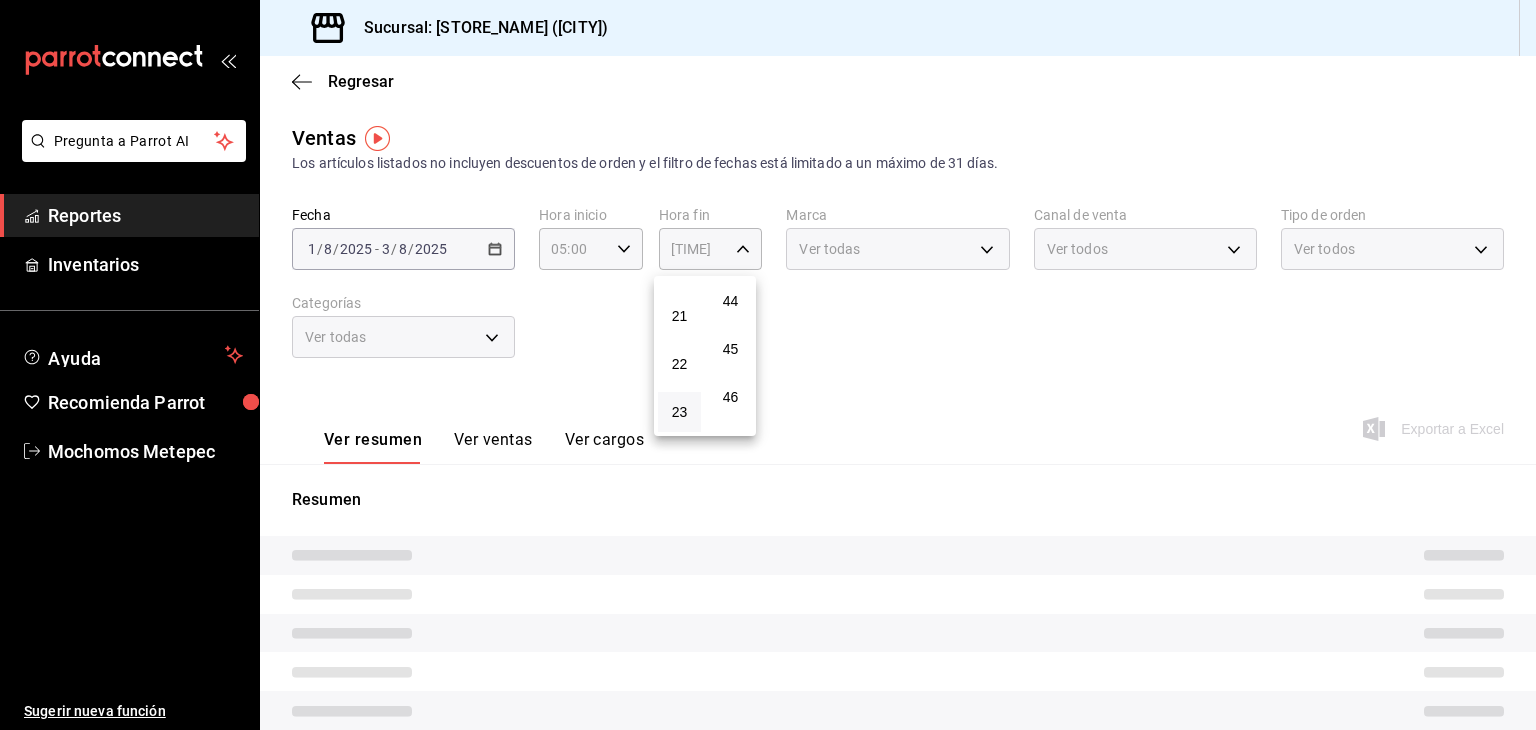 scroll, scrollTop: 2109, scrollLeft: 0, axis: vertical 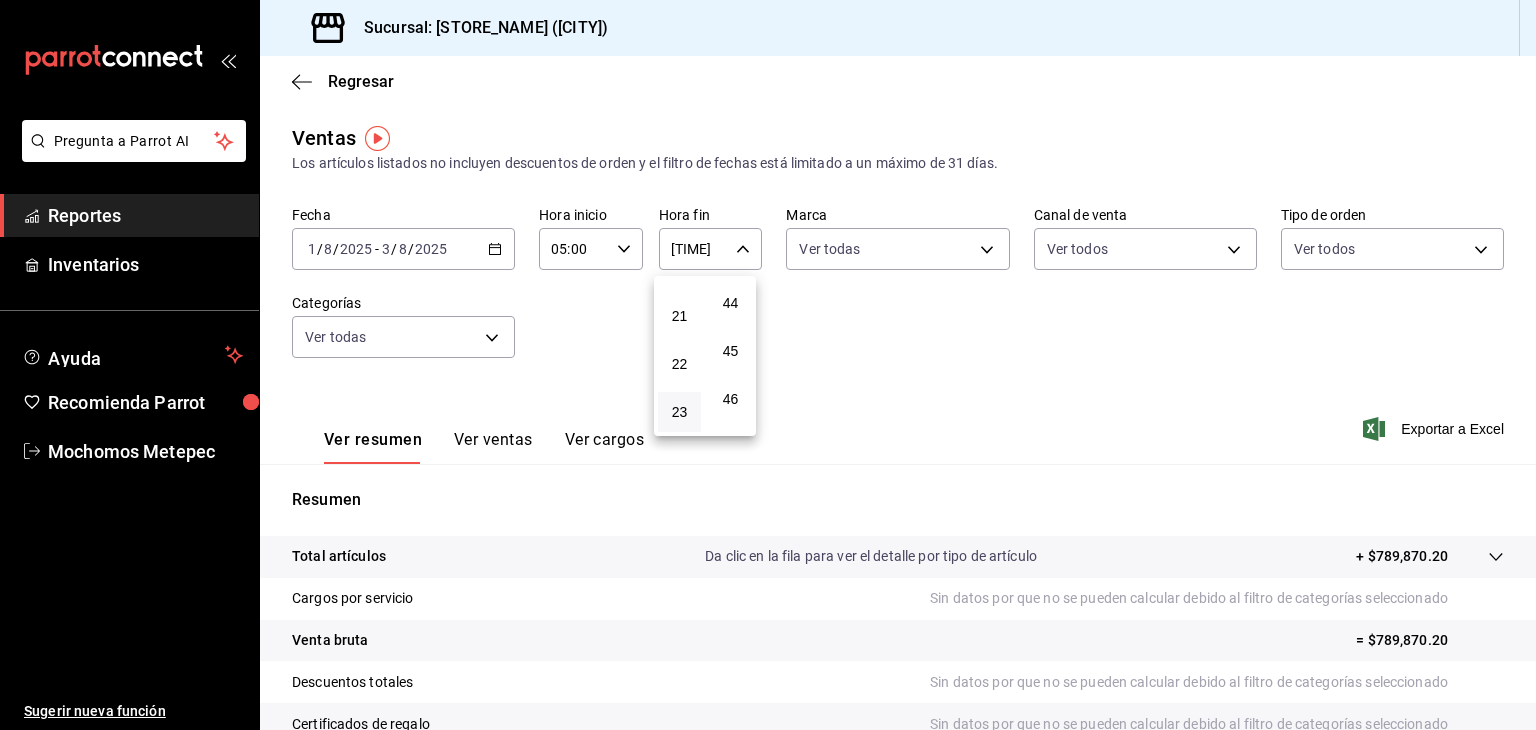 click on "45" at bounding box center (730, 351) 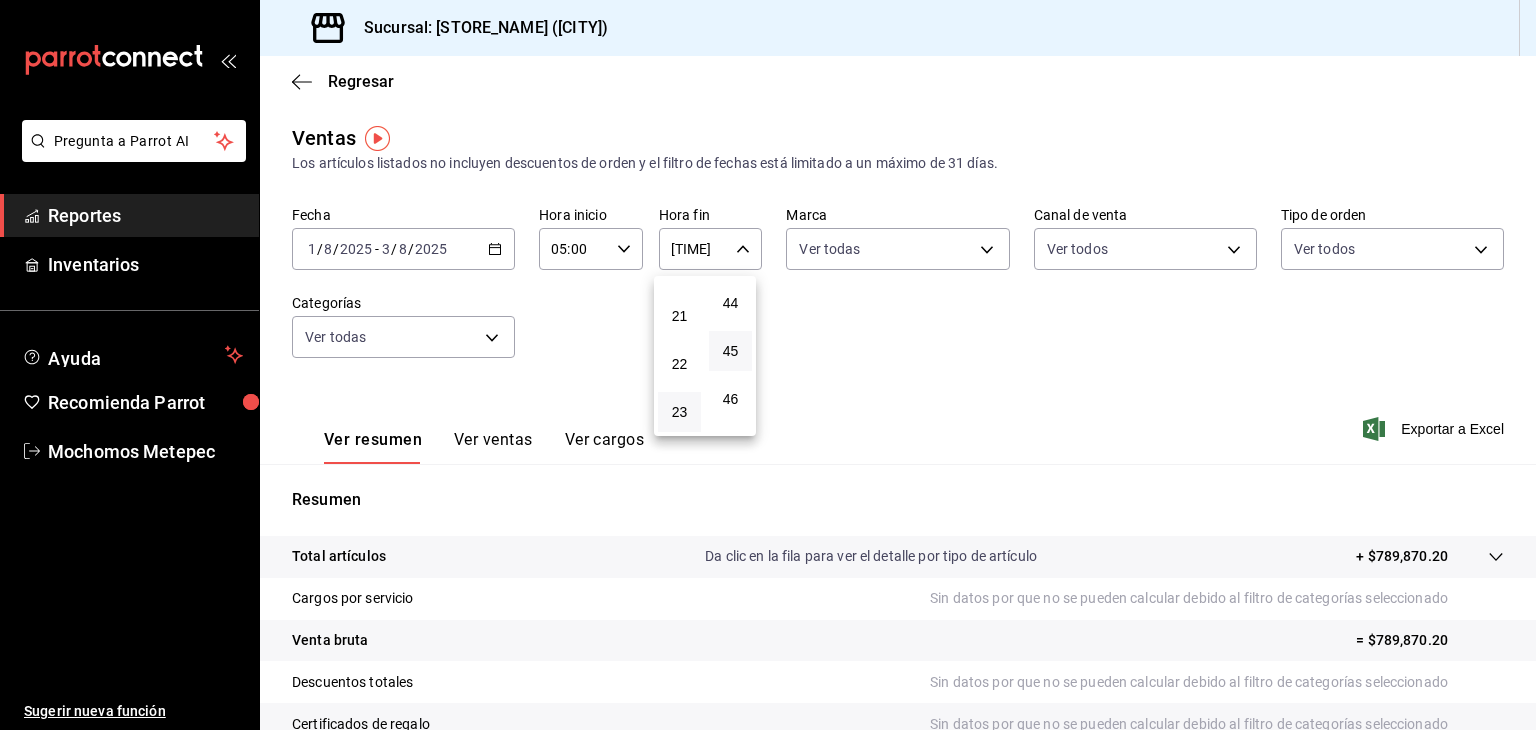 click on "45" at bounding box center [730, 351] 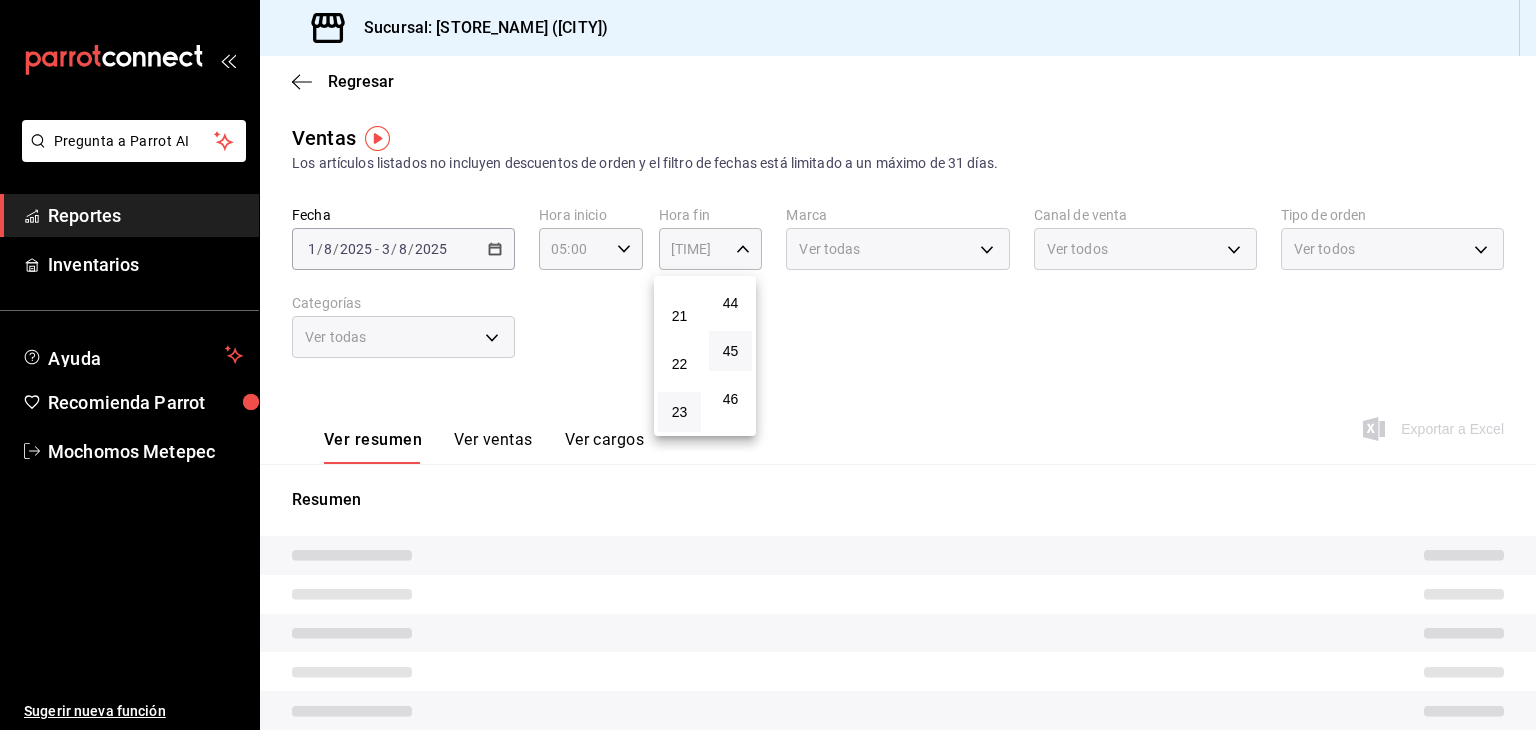 click at bounding box center [768, 365] 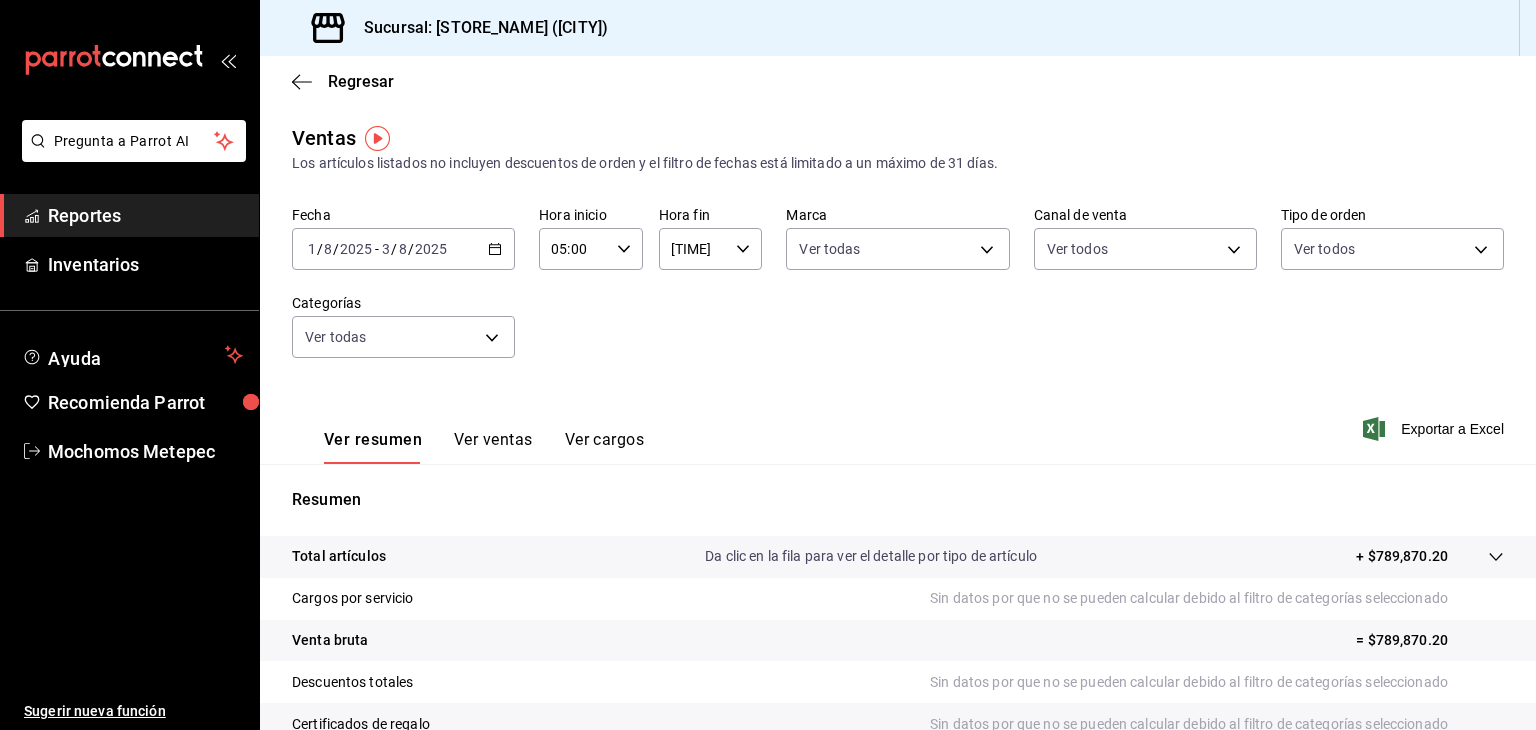 click on "Exportar a Excel" at bounding box center [1435, 429] 